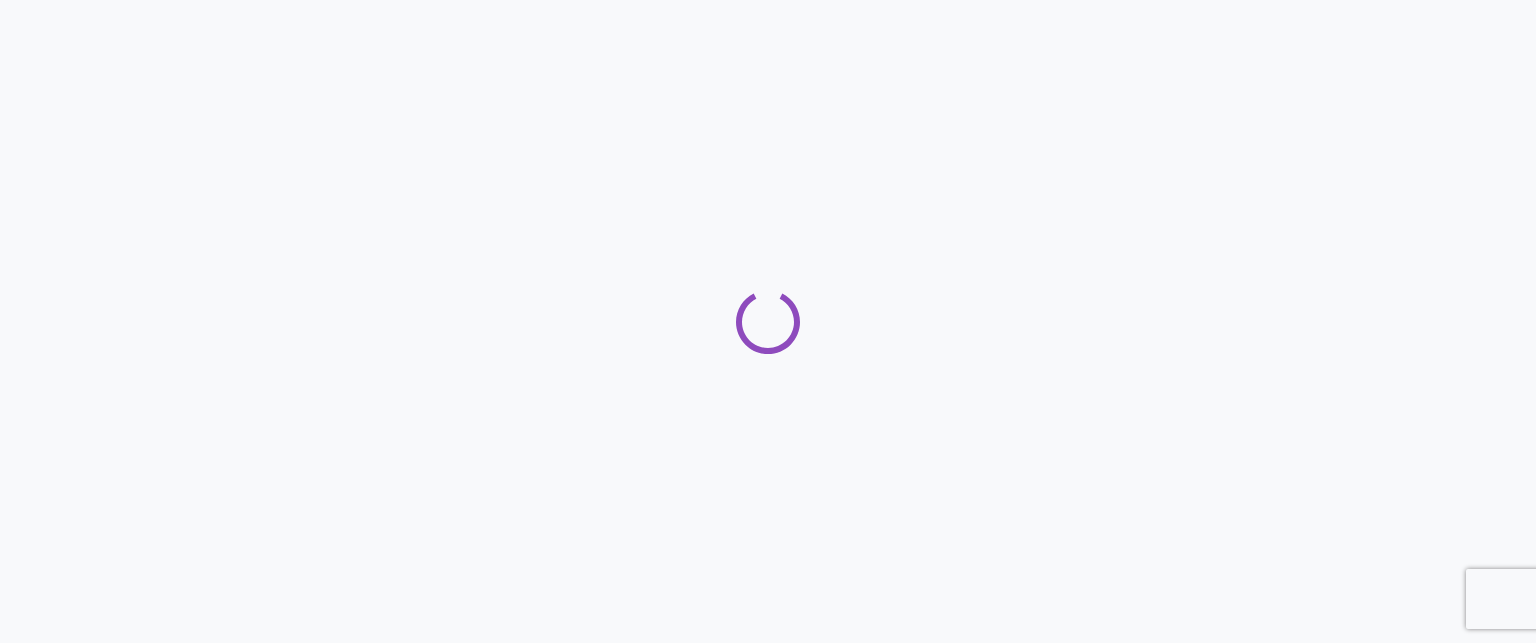 scroll, scrollTop: 0, scrollLeft: 0, axis: both 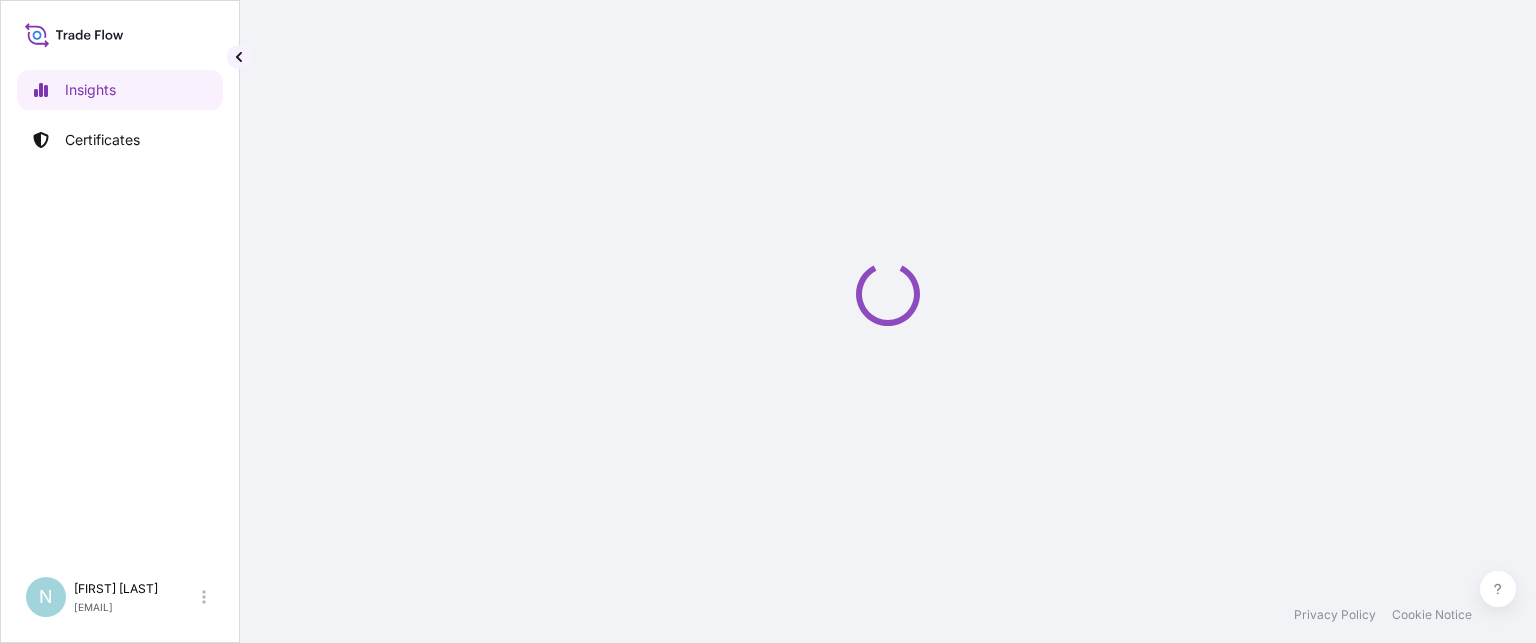 select on "2025" 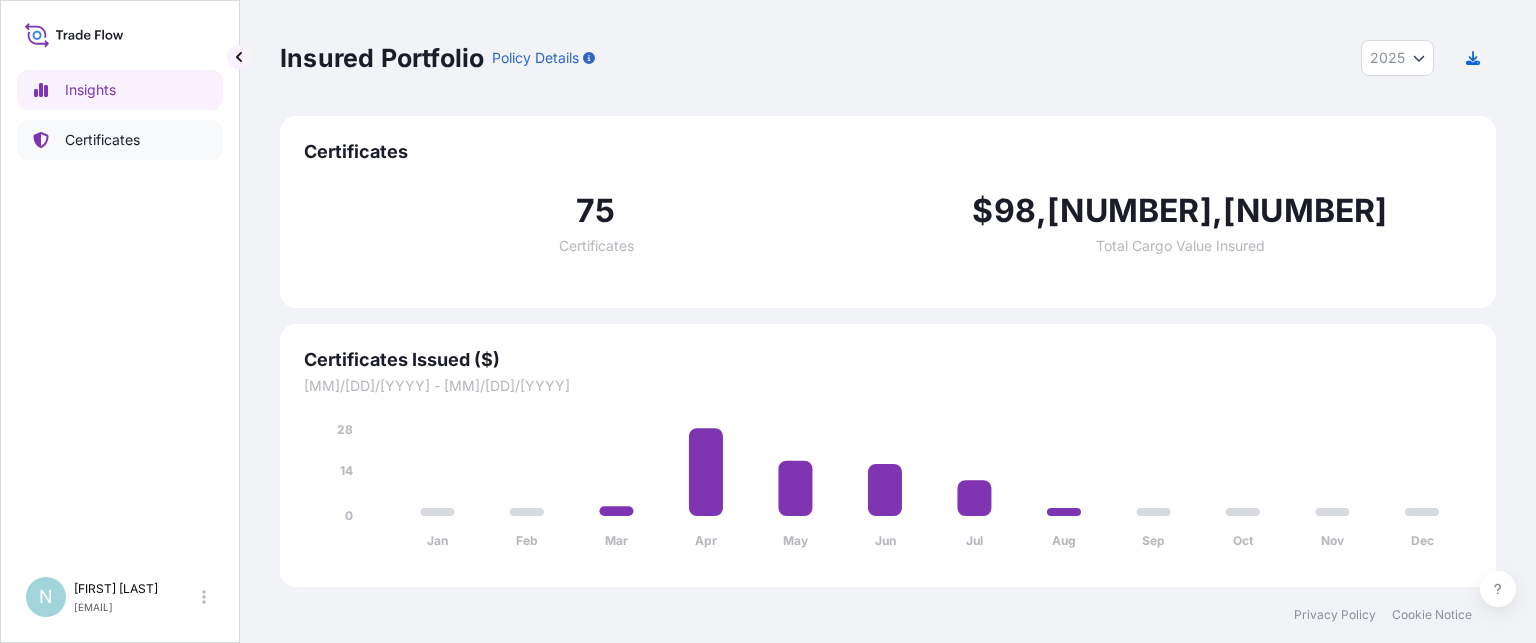 click on "Certificates" at bounding box center (102, 140) 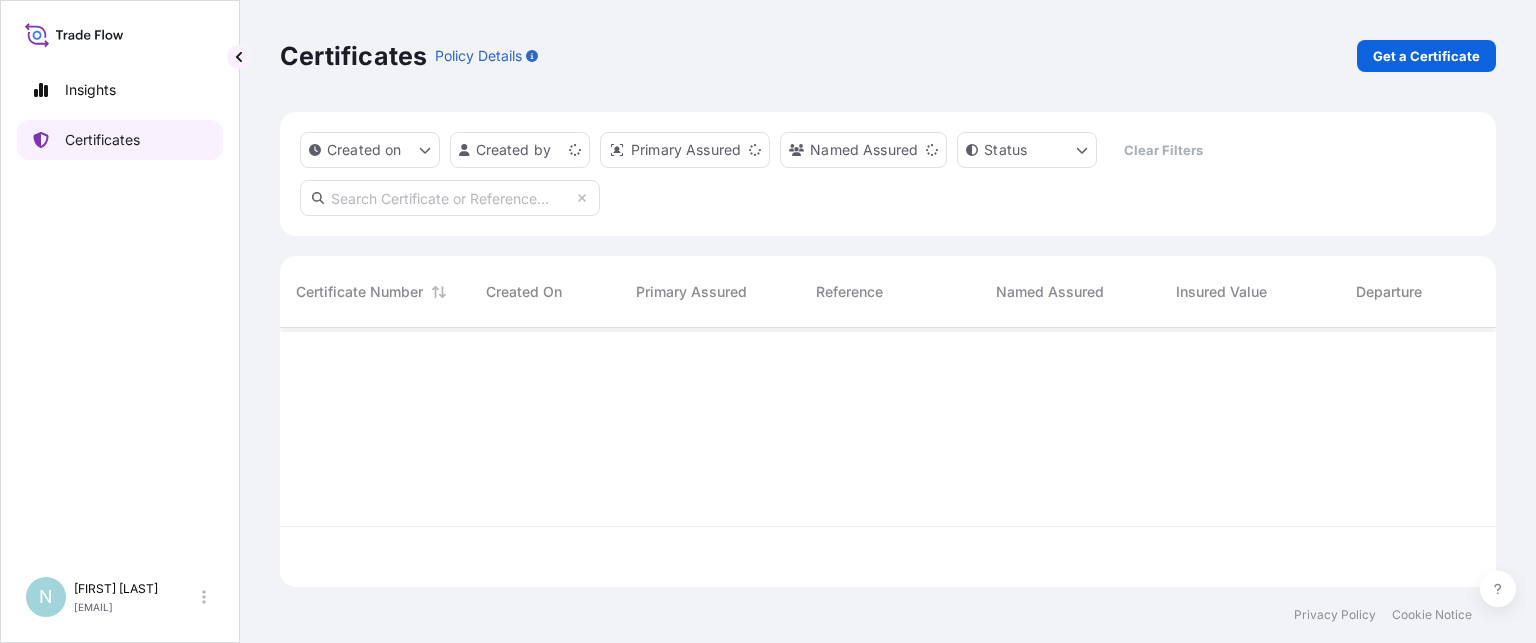 scroll, scrollTop: 16, scrollLeft: 16, axis: both 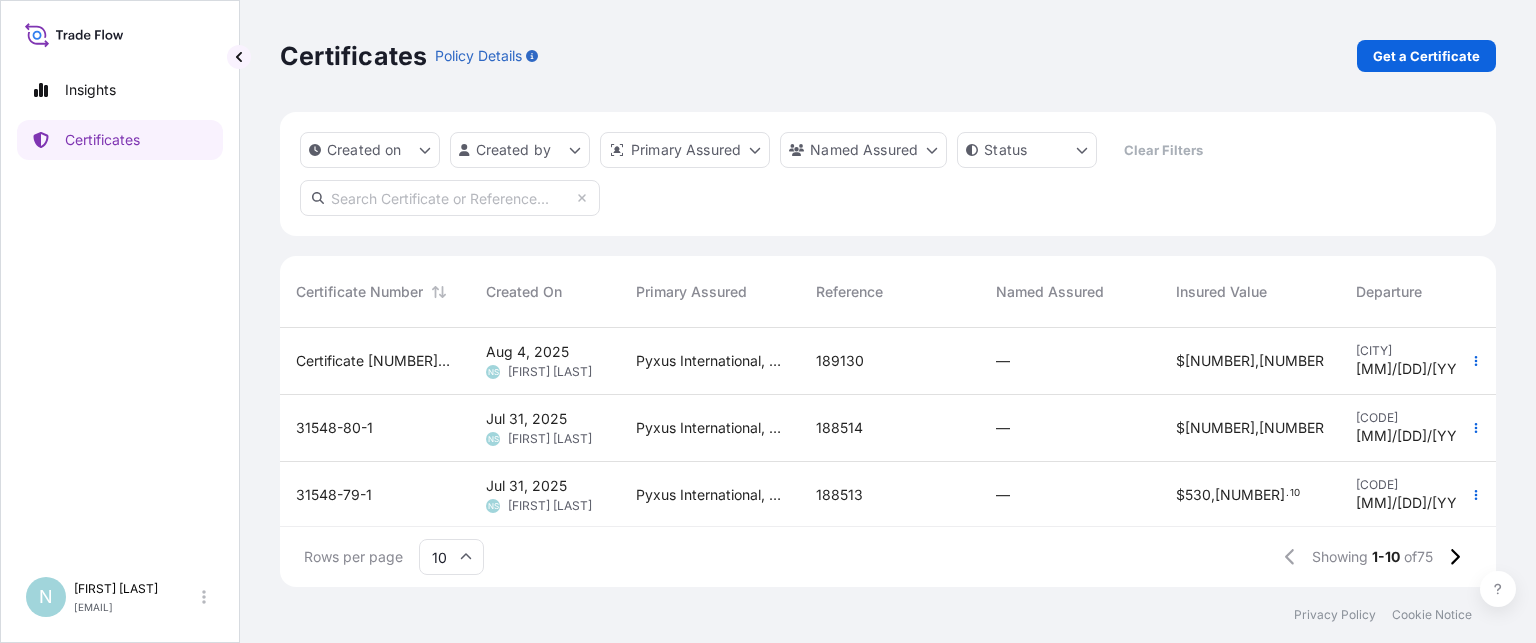 click at bounding box center [450, 198] 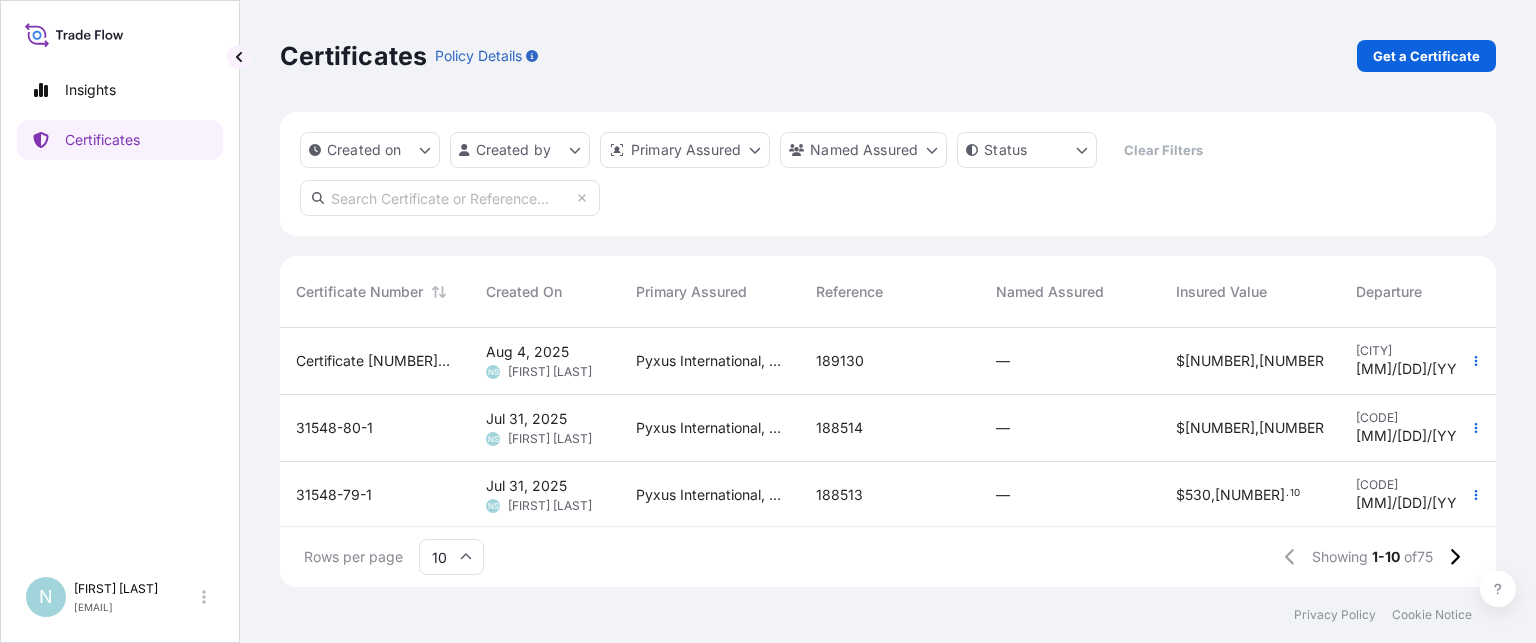 paste on "187670" 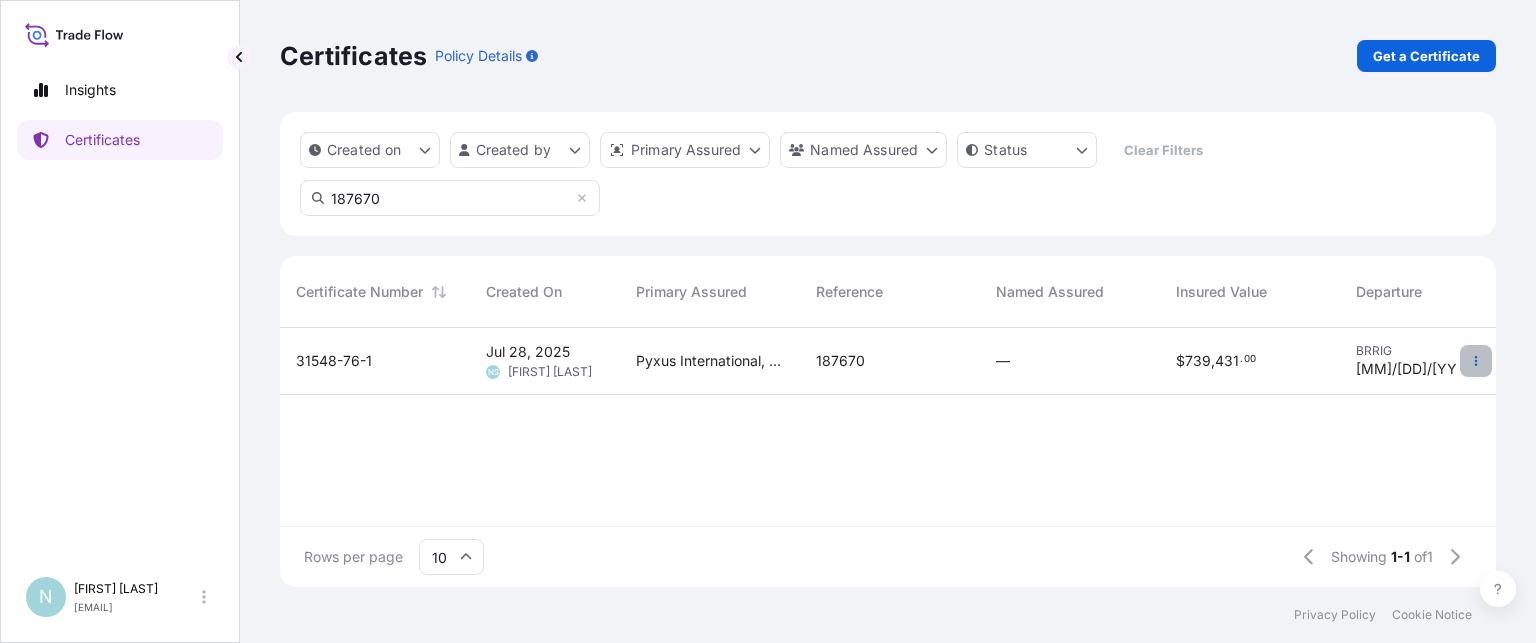 type on "187670" 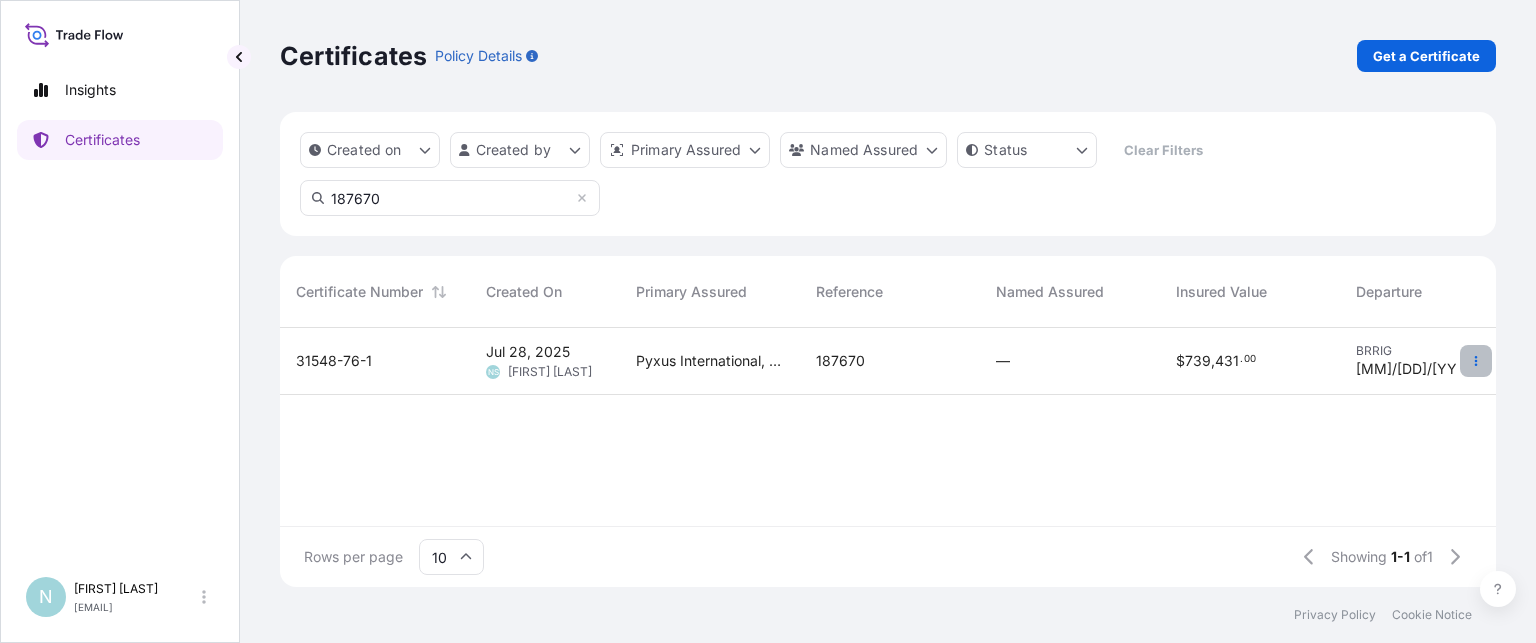 click 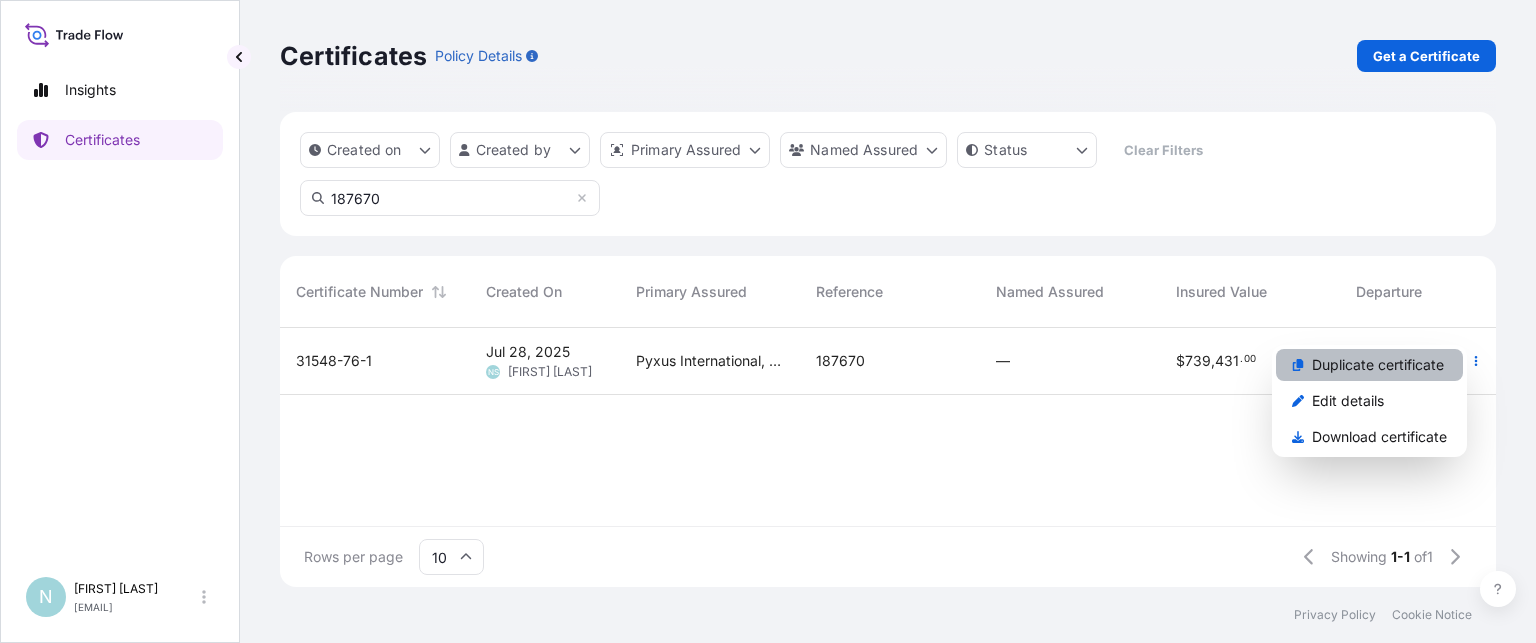 click on "Duplicate certificate" at bounding box center (1378, 365) 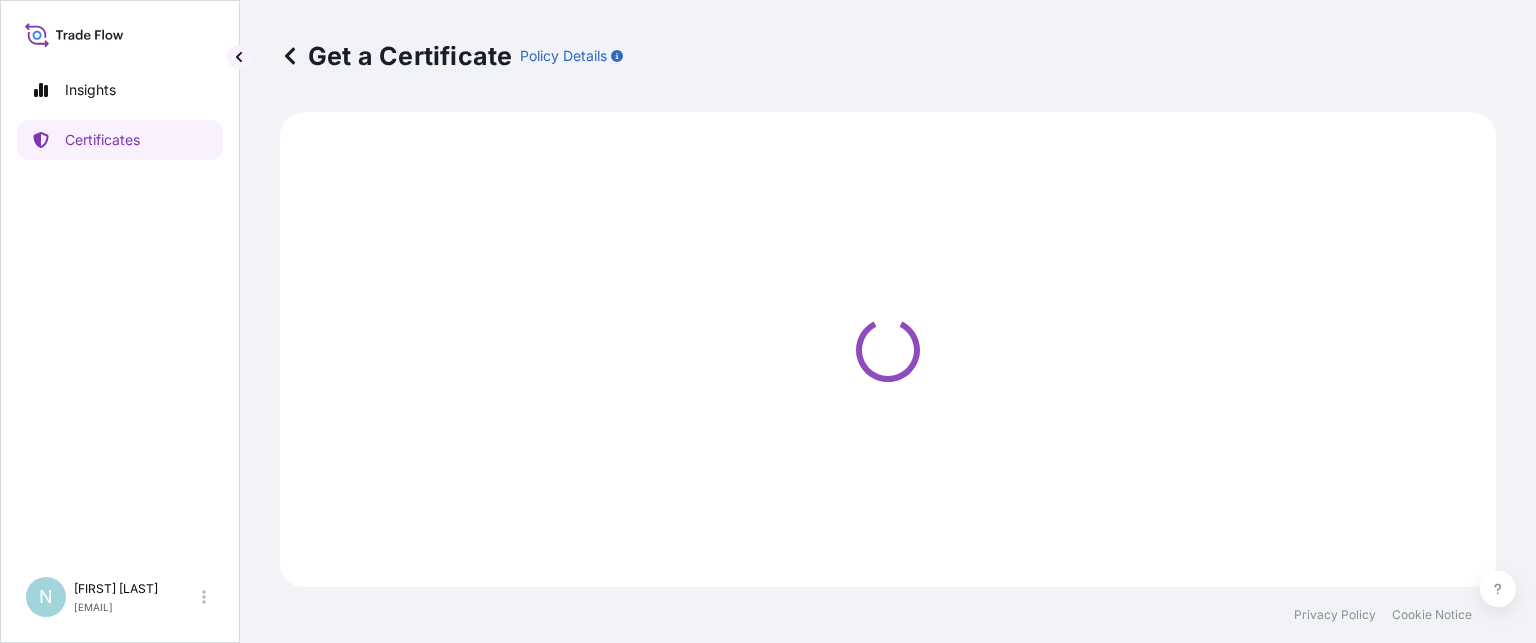 select on "Ocean Vessel" 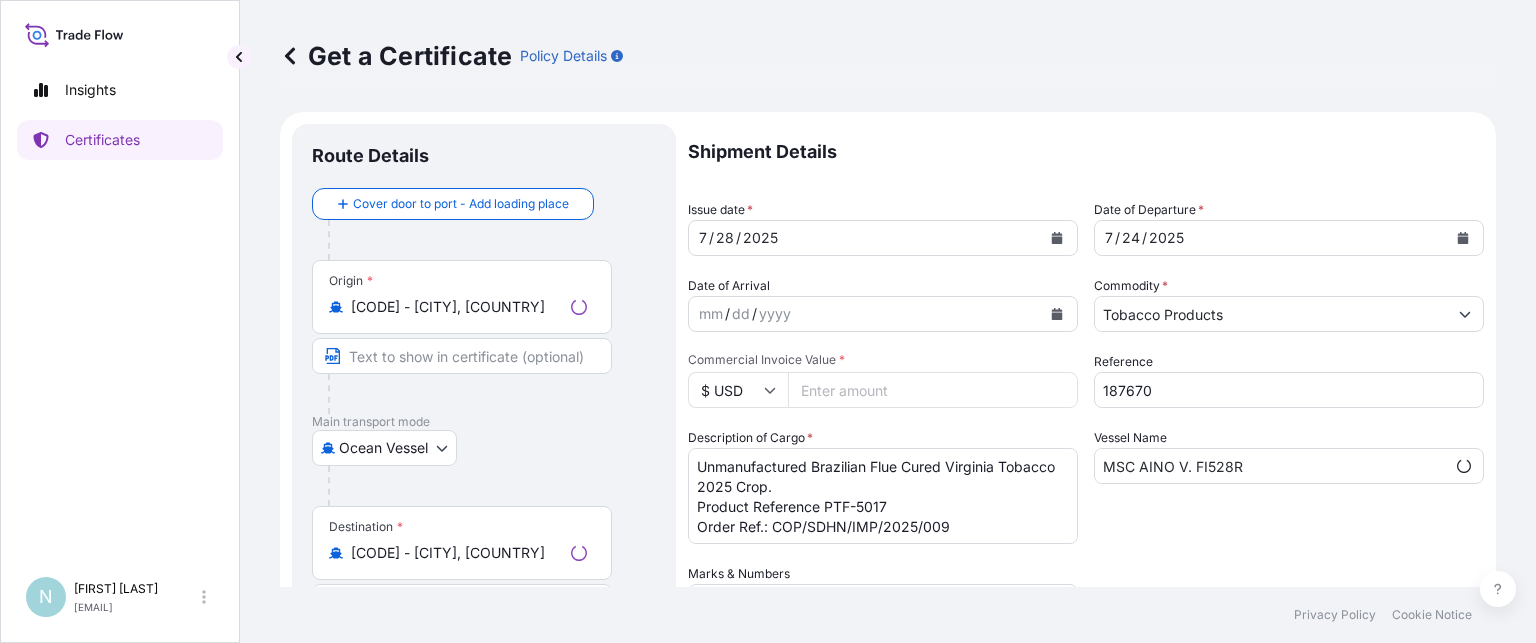 select on "31548" 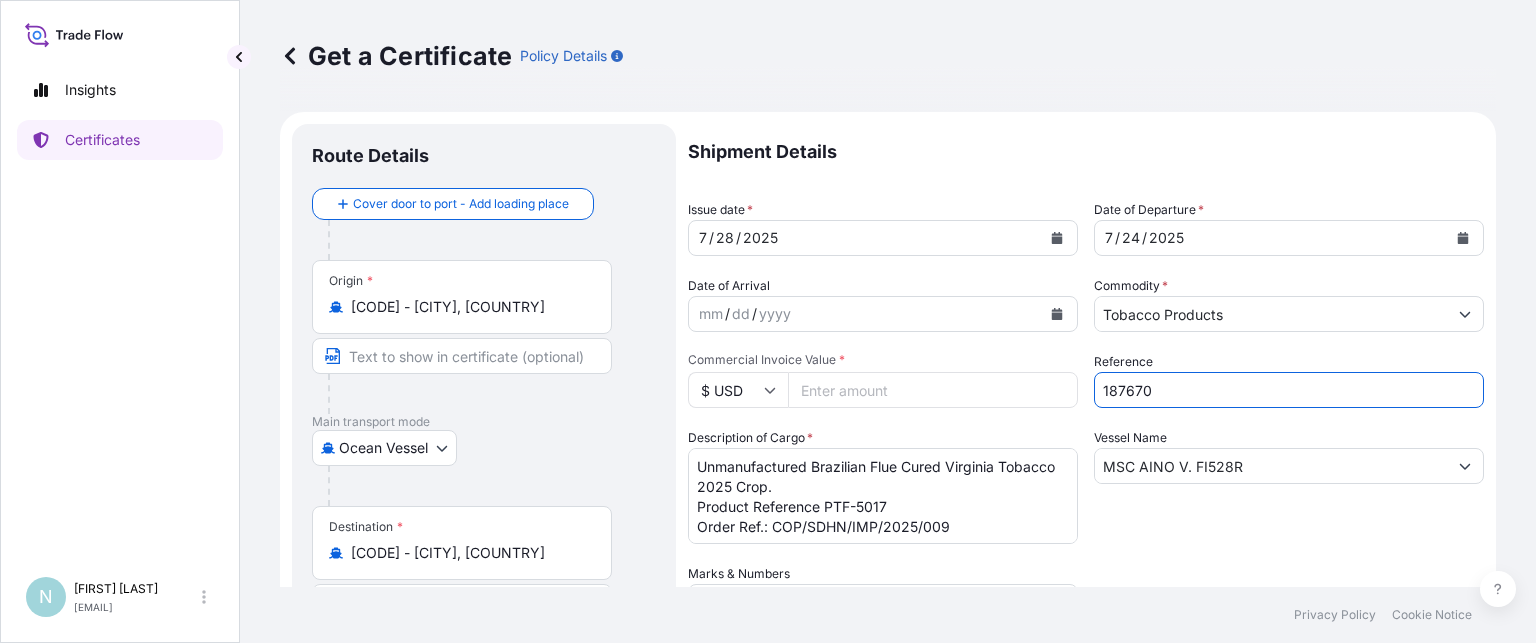 drag, startPoint x: 1149, startPoint y: 391, endPoint x: 1024, endPoint y: 388, distance: 125.035995 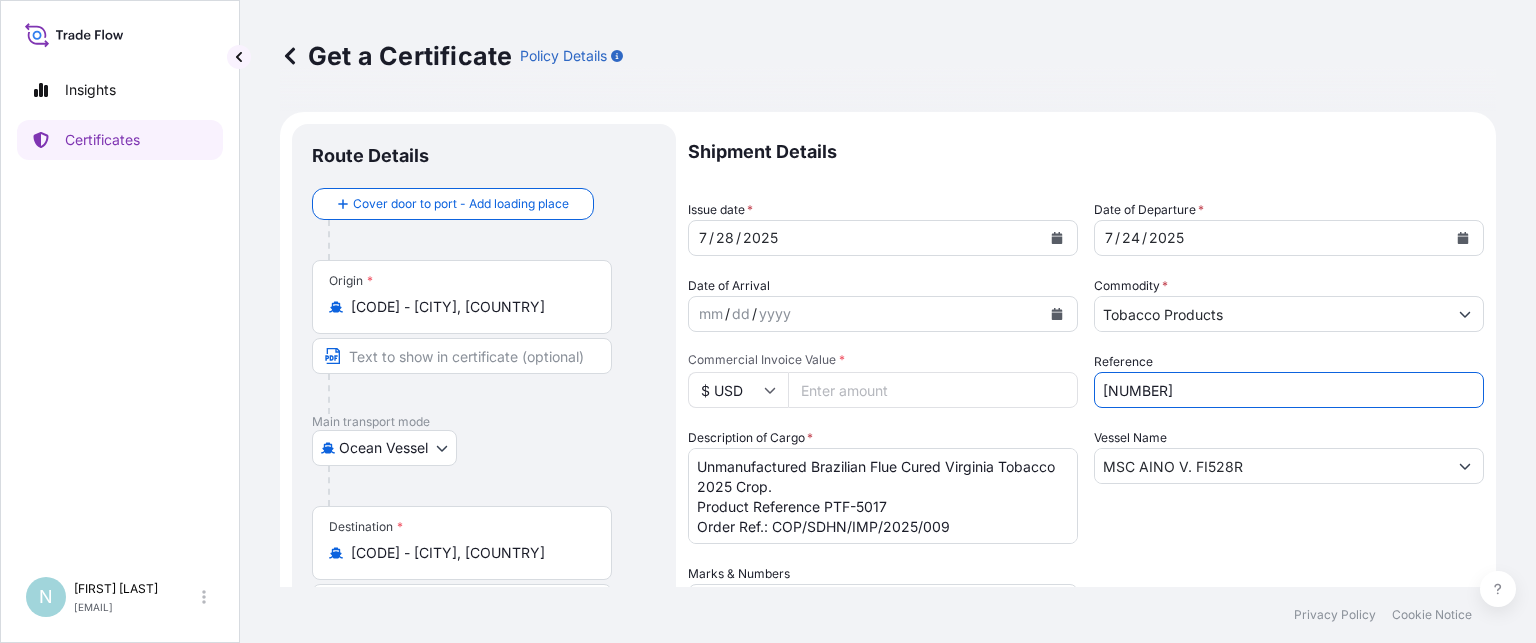 type on "[NUMBER]" 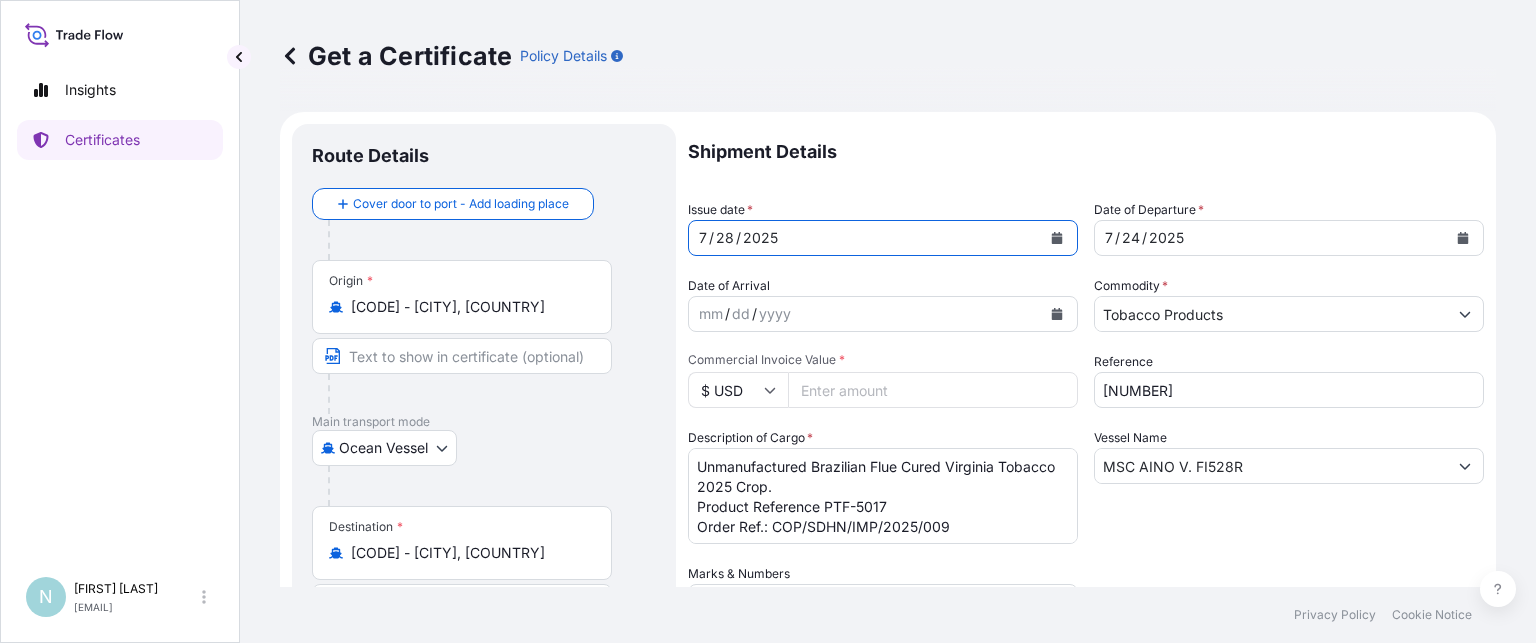 click 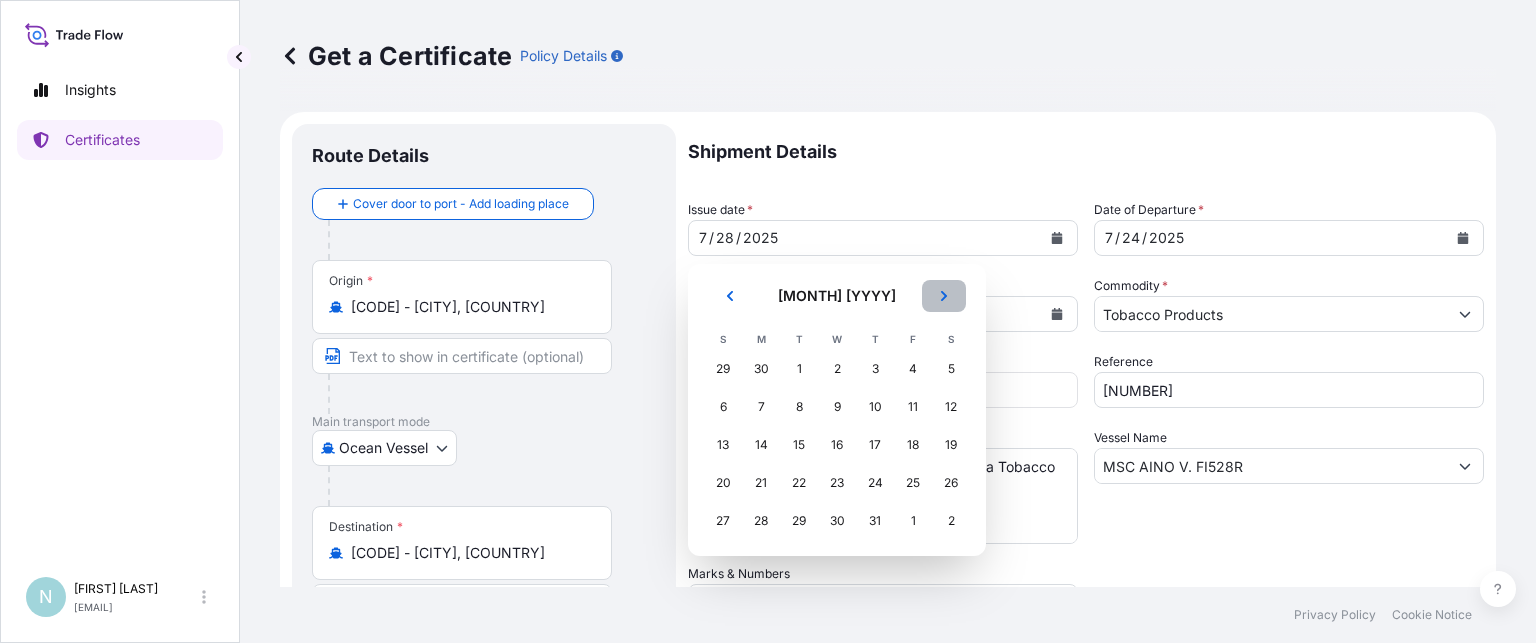 click 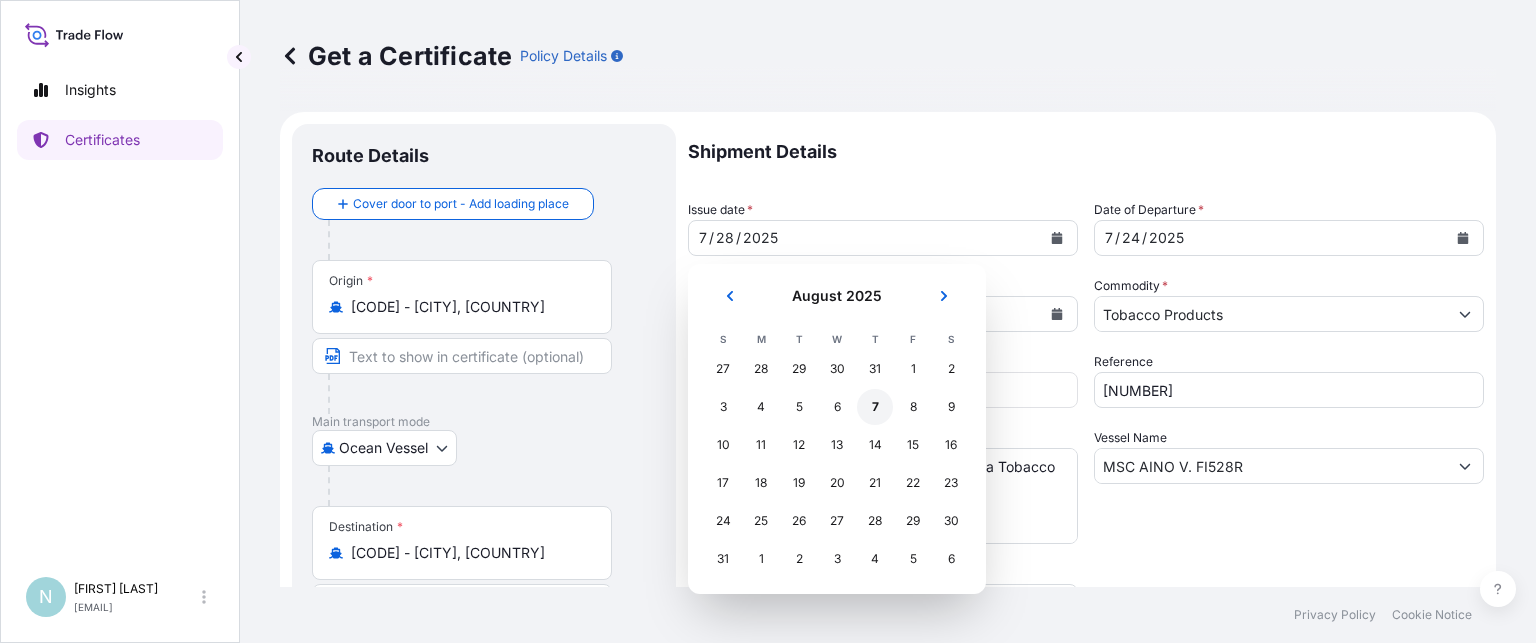 click on "7" at bounding box center [875, 407] 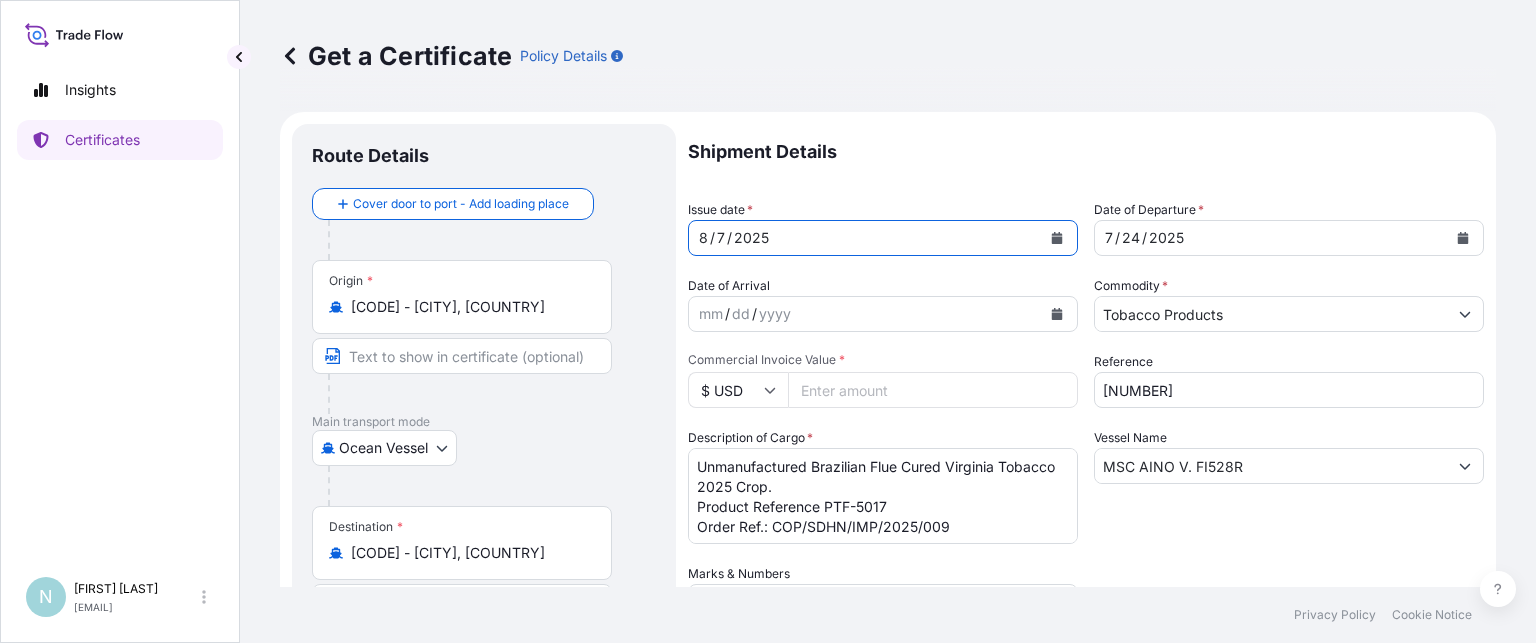 click at bounding box center [1463, 238] 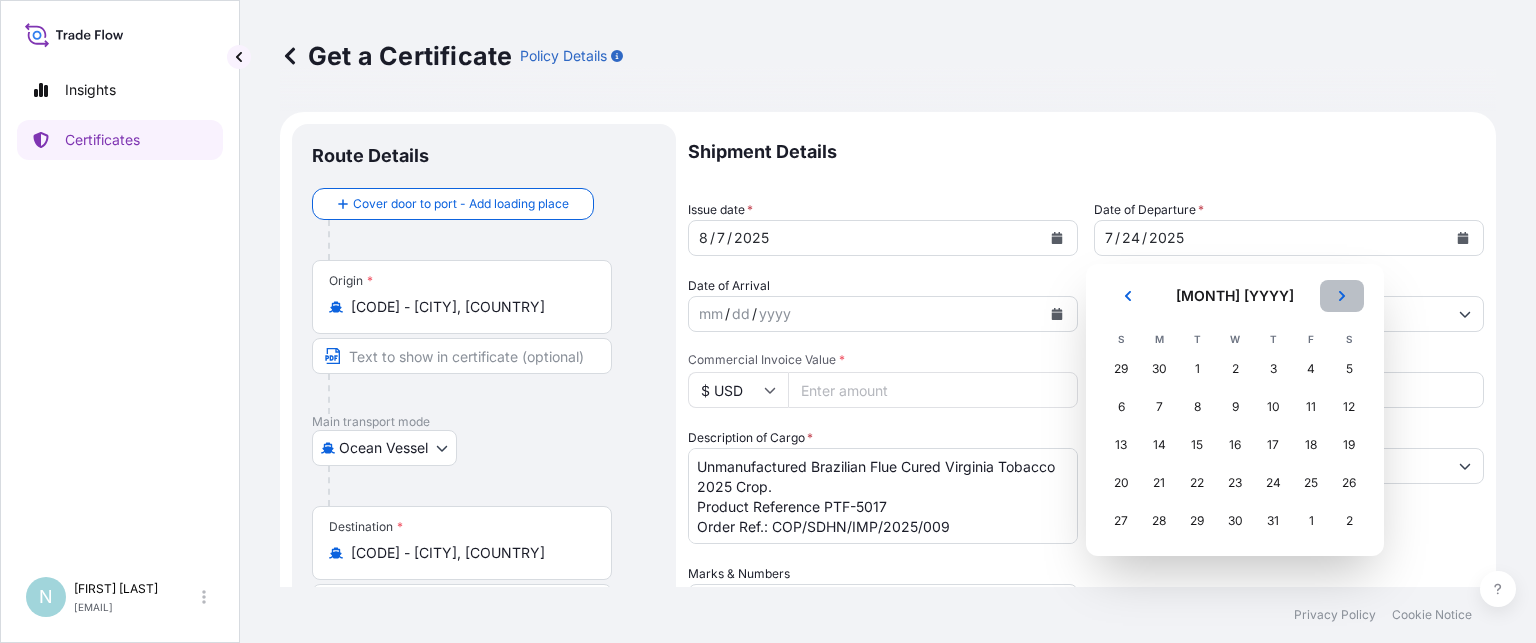 click 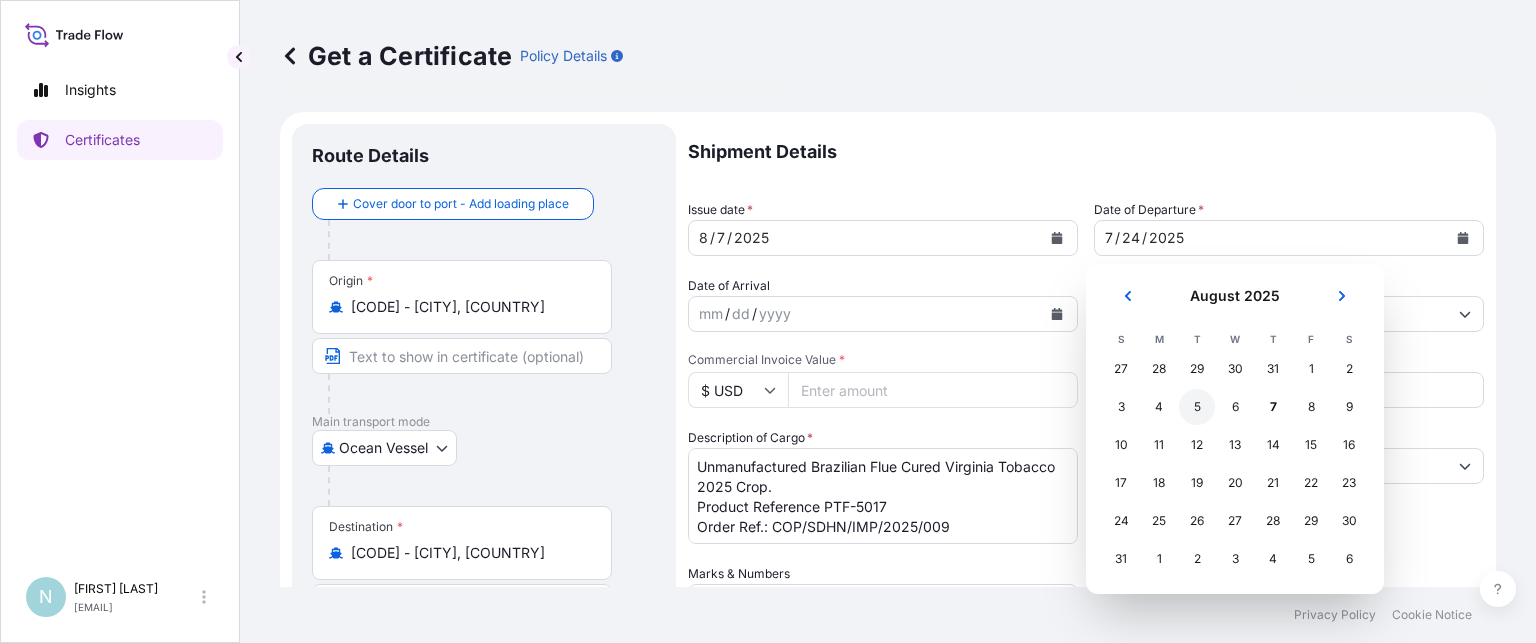 click on "5" at bounding box center (1197, 407) 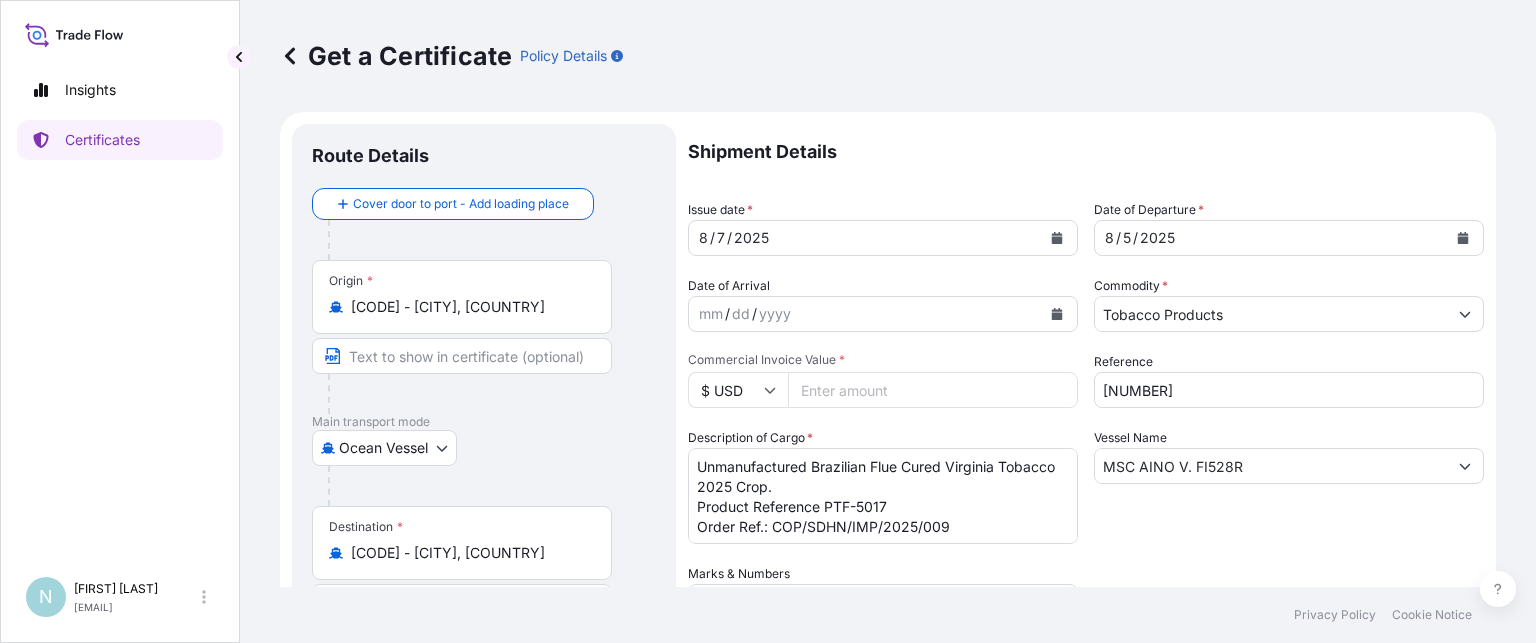 drag, startPoint x: 863, startPoint y: 391, endPoint x: 728, endPoint y: 374, distance: 136.06616 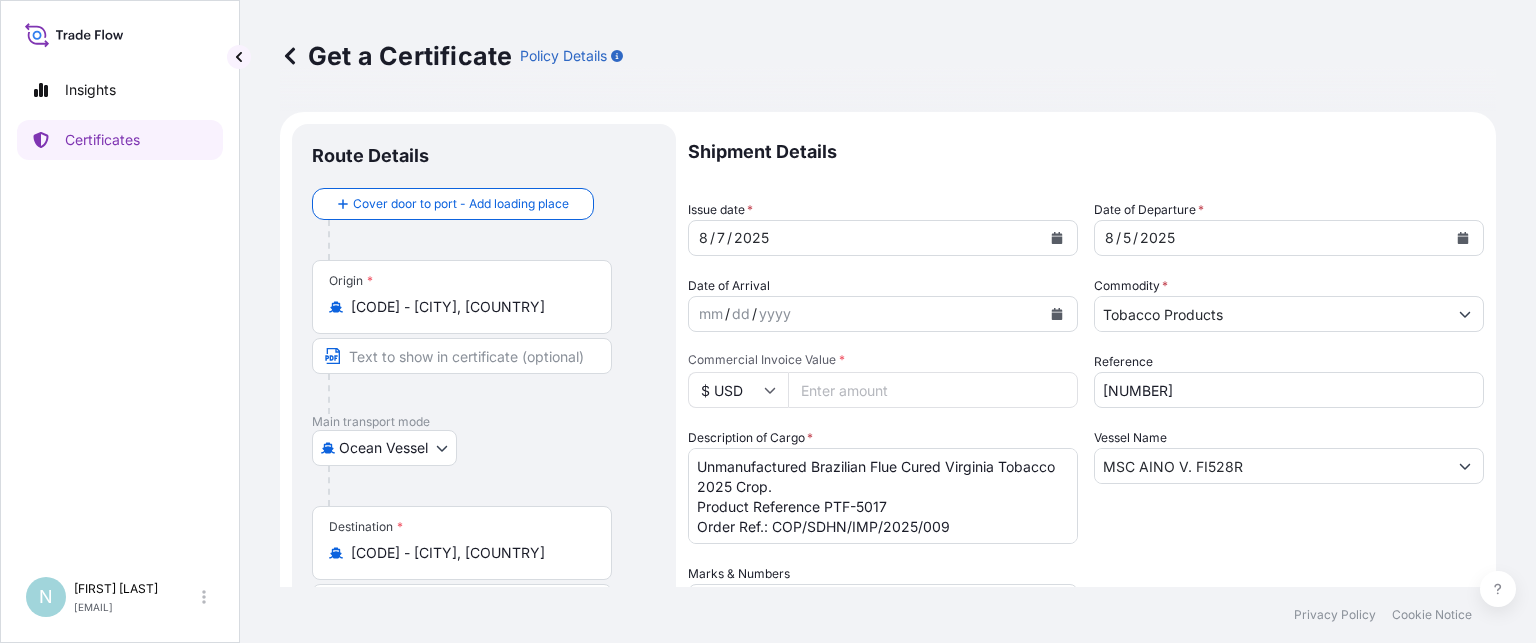 type on "[NUMBER]" 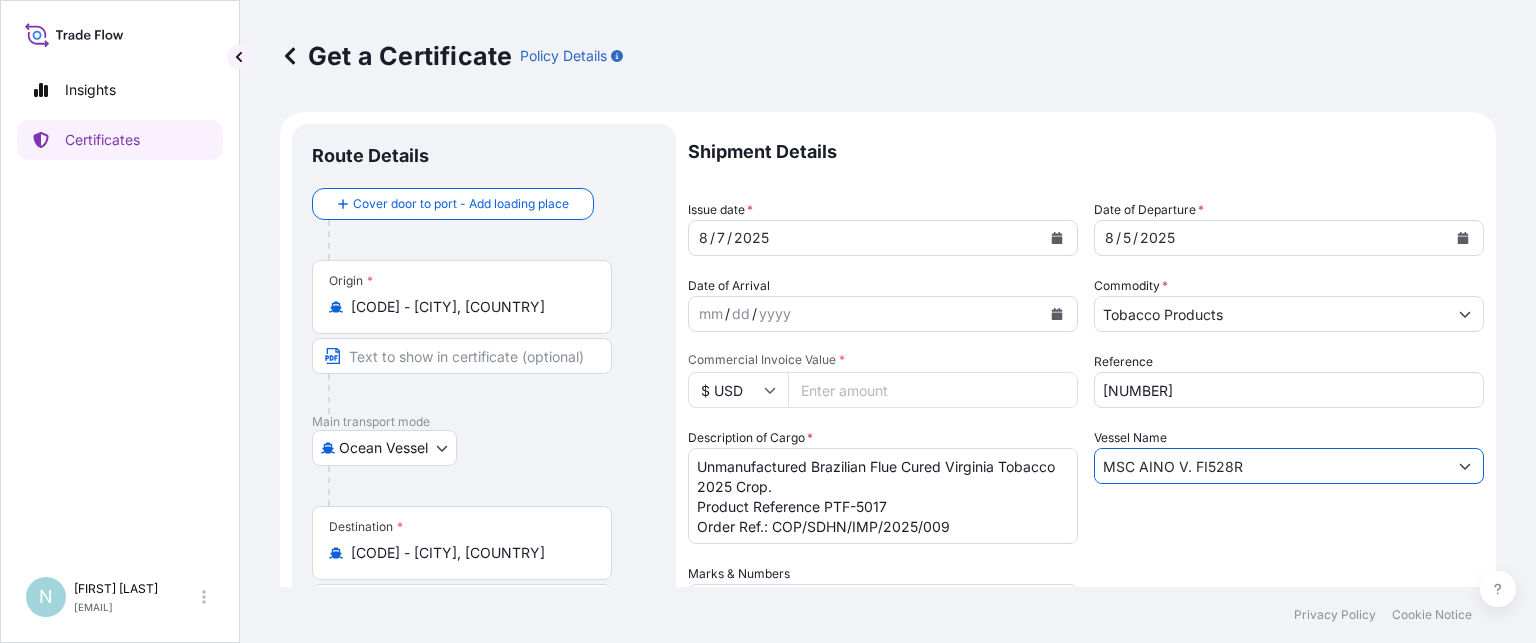 drag, startPoint x: 1242, startPoint y: 466, endPoint x: 997, endPoint y: 467, distance: 245.00204 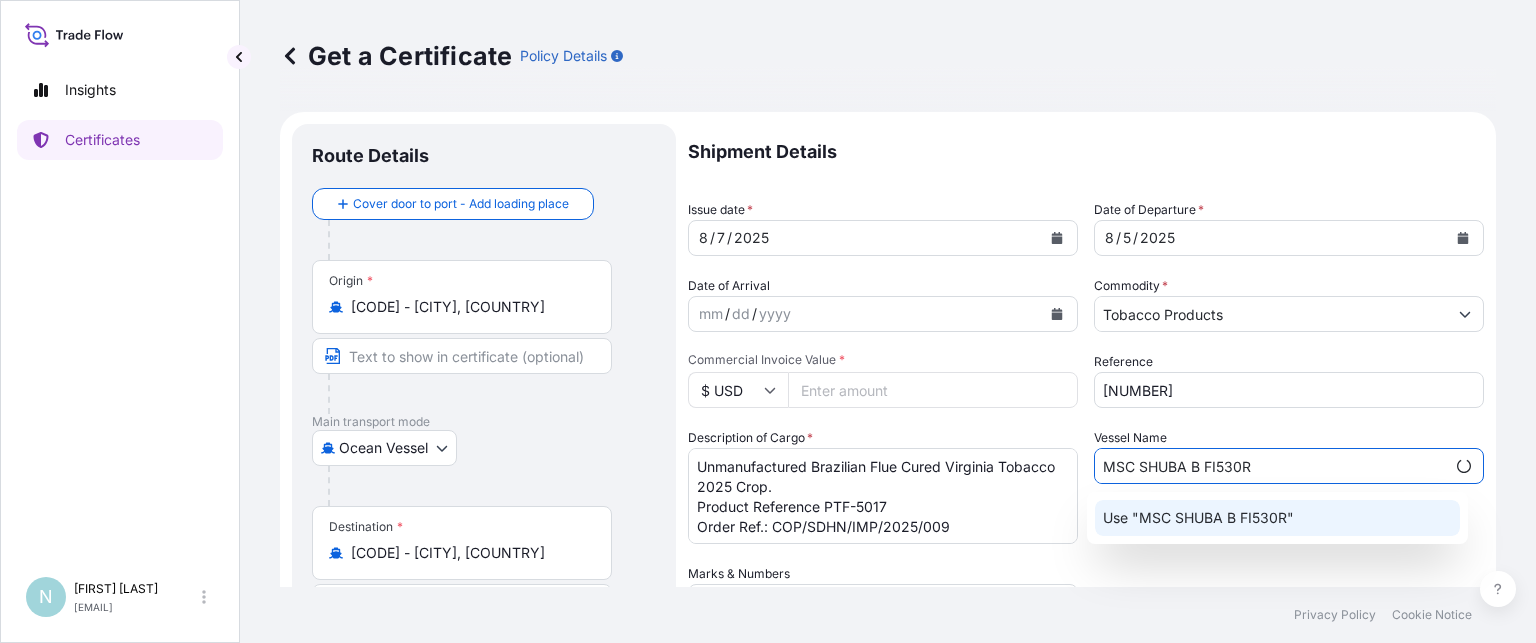 click on "Use "MSC SHUBA B FI530R"" 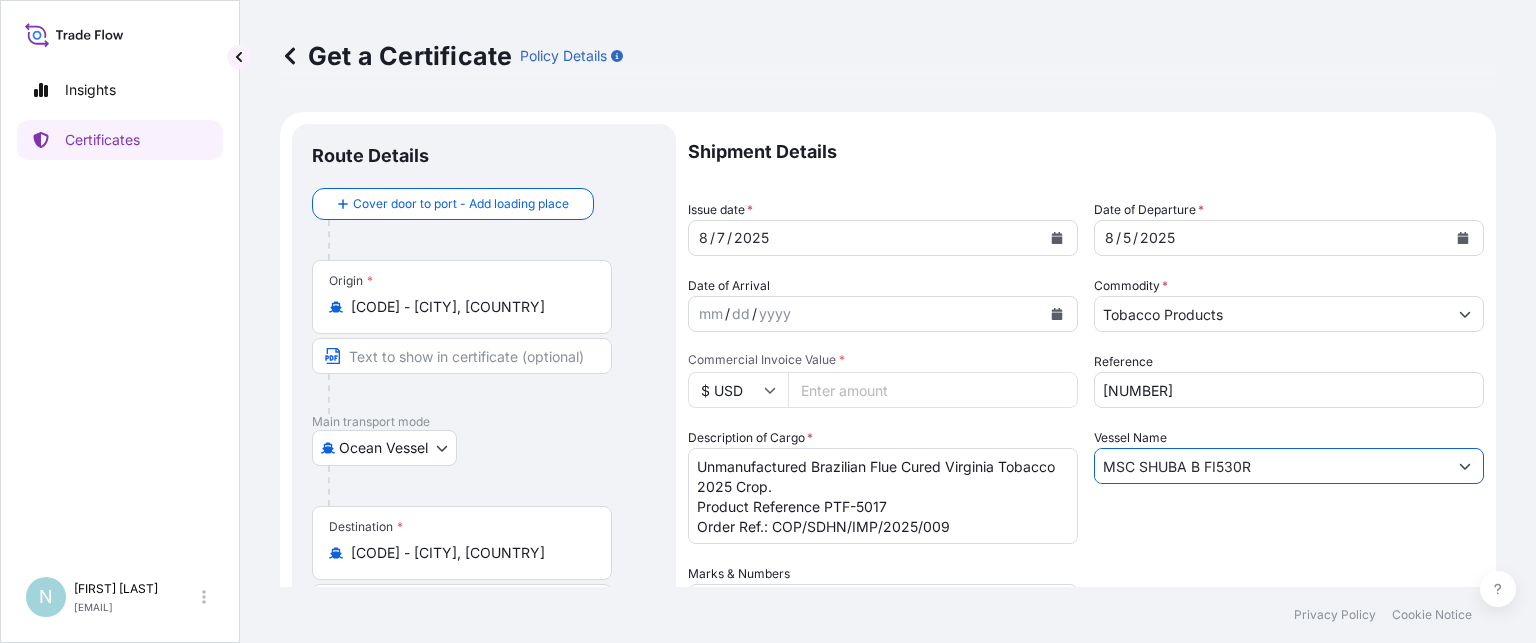 type on "MSC SHUBA B FI530R" 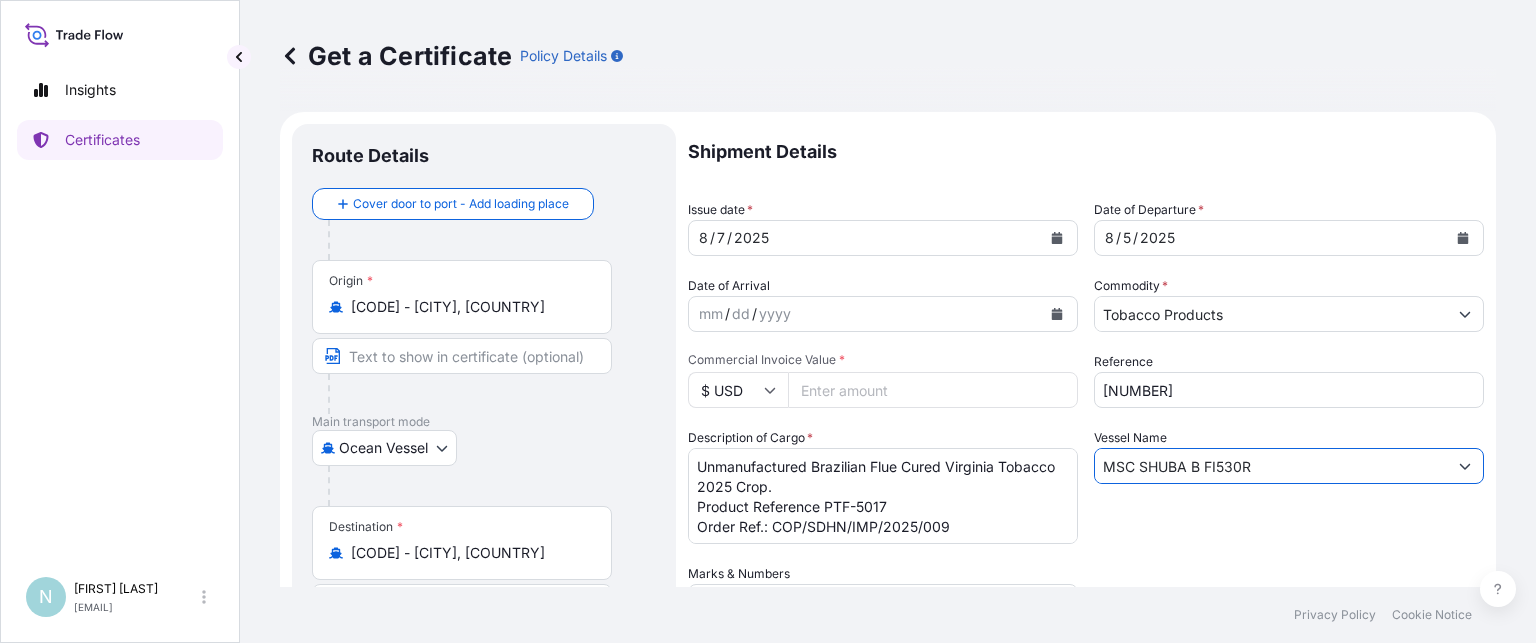 click on "Unmanufactured Brazilian Flue Cured Virginia Tobacco 2025 Crop.
Product Reference PTF-5017
Order Ref.: COP/SDHN/IMP/2025/009" at bounding box center [883, 496] 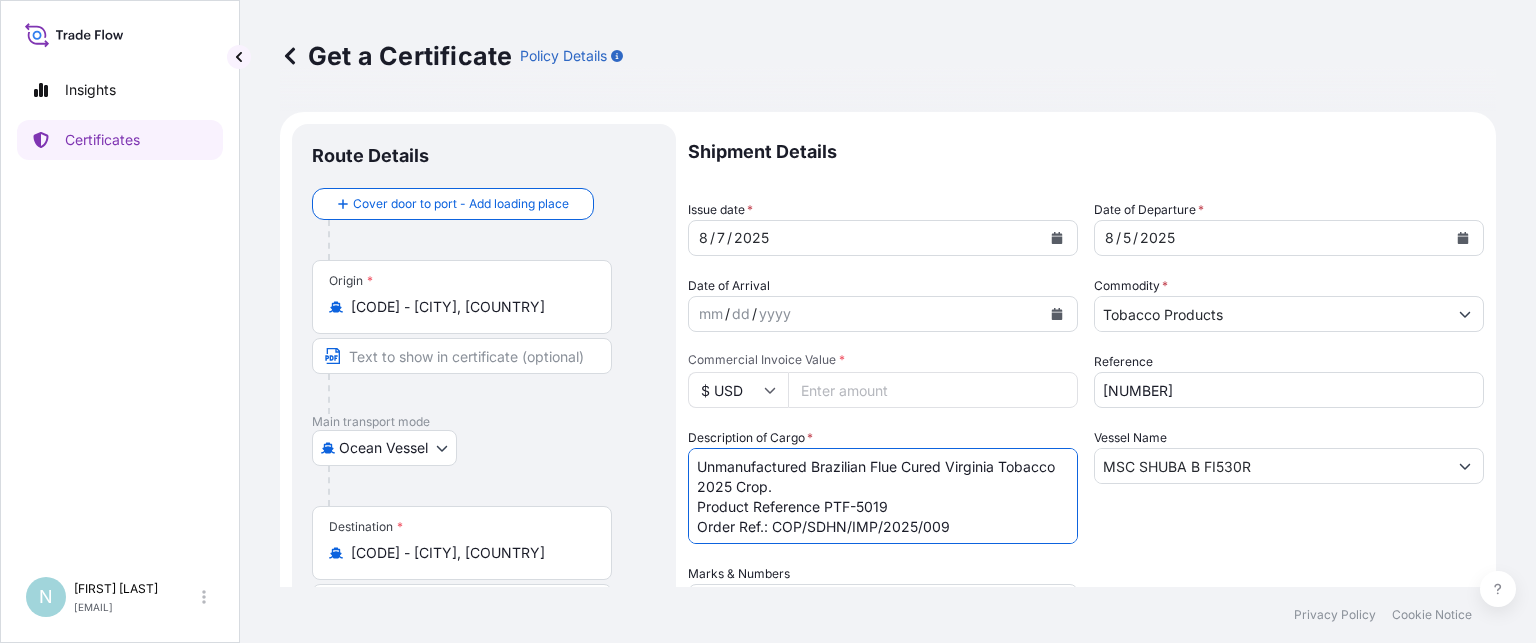 scroll, scrollTop: 1, scrollLeft: 0, axis: vertical 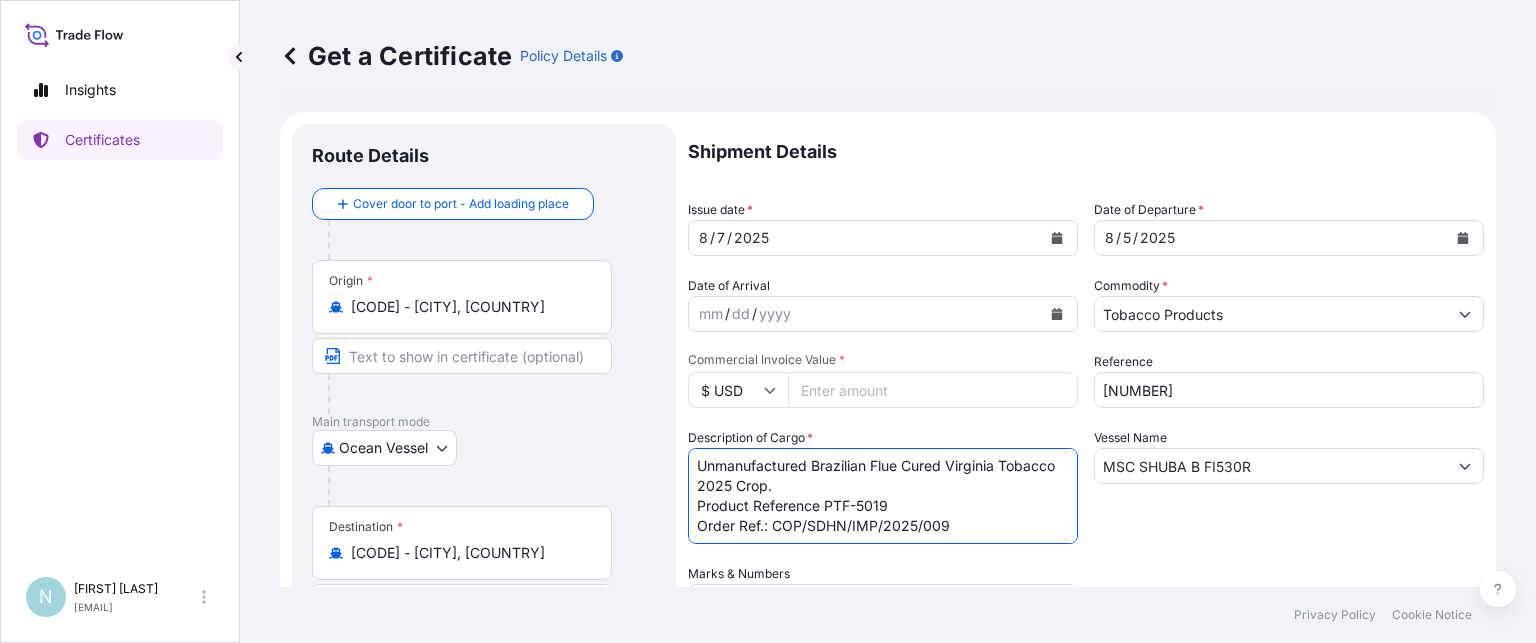 type on "Unmanufactured Brazilian Flue Cured Virginia Tobacco 2025 Crop.
Product Reference PTF-5019
Order Ref.: COP/SDHN/IMP/2025/009" 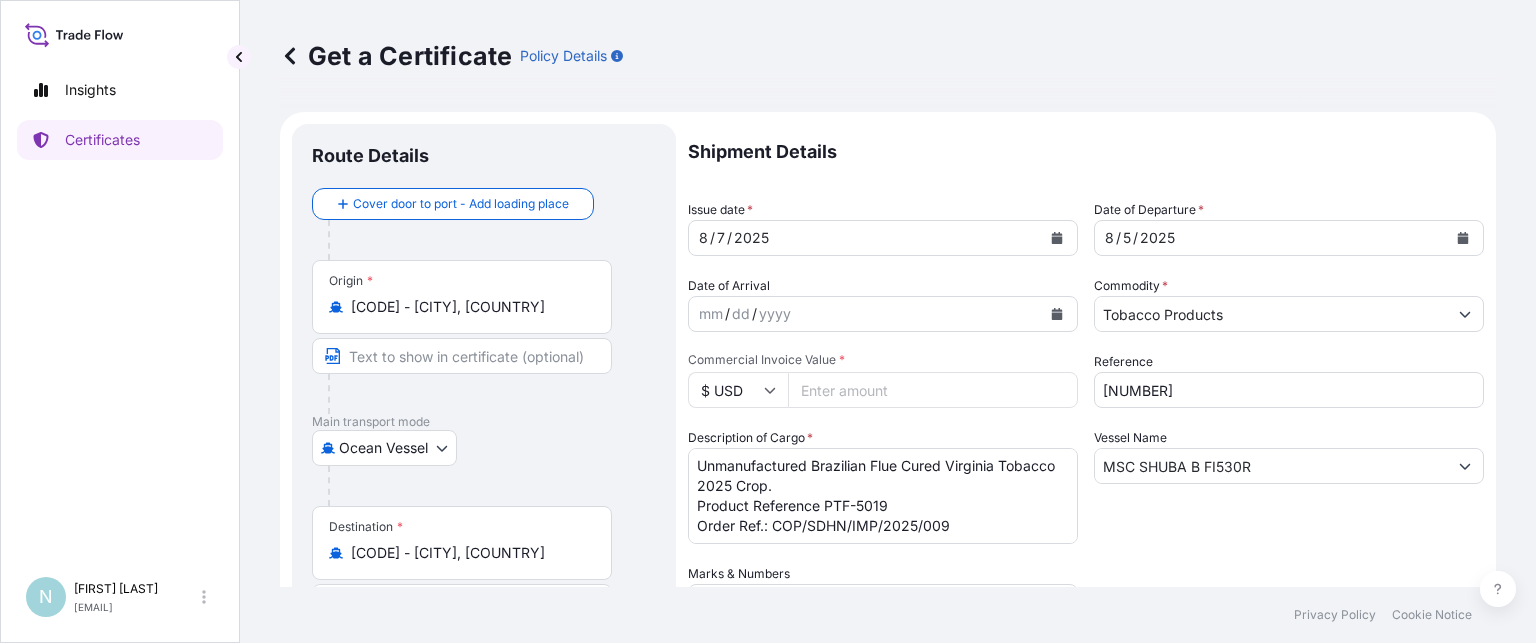click on "Vessel Name MSC SHUBA B FI530R" at bounding box center [1289, 486] 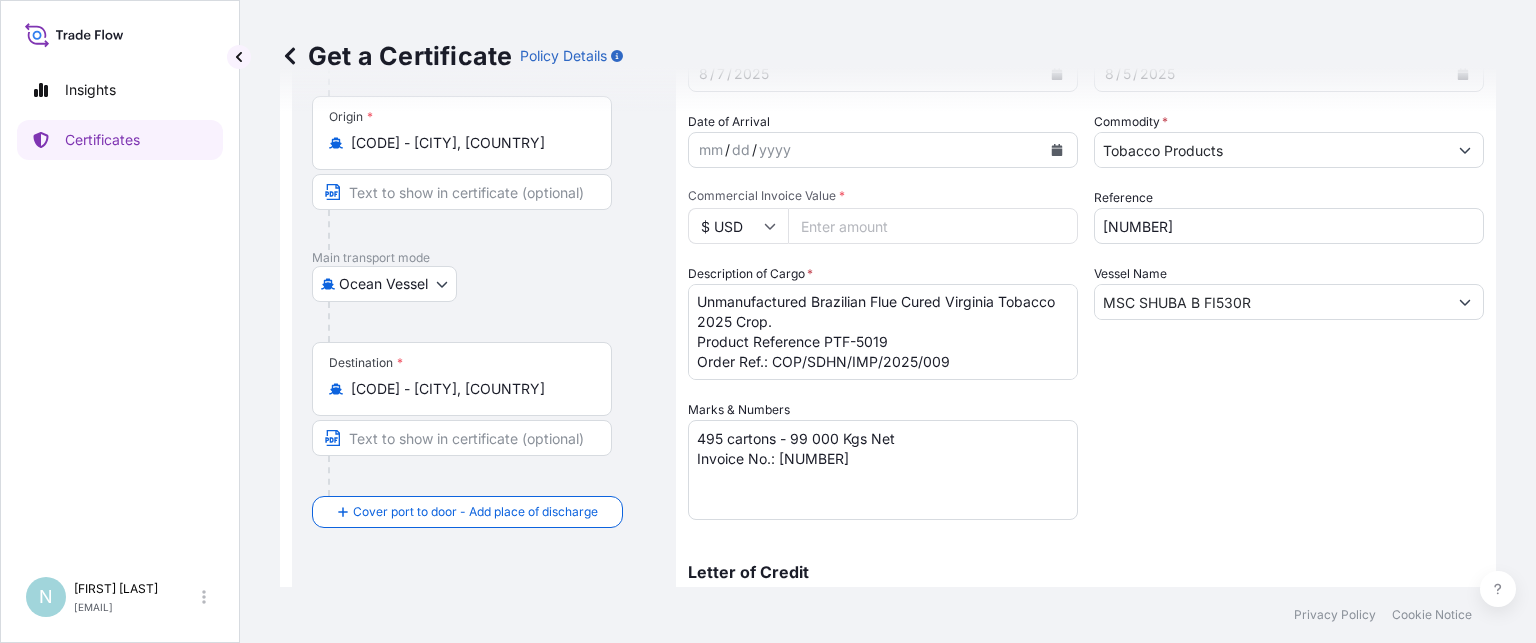 scroll, scrollTop: 200, scrollLeft: 0, axis: vertical 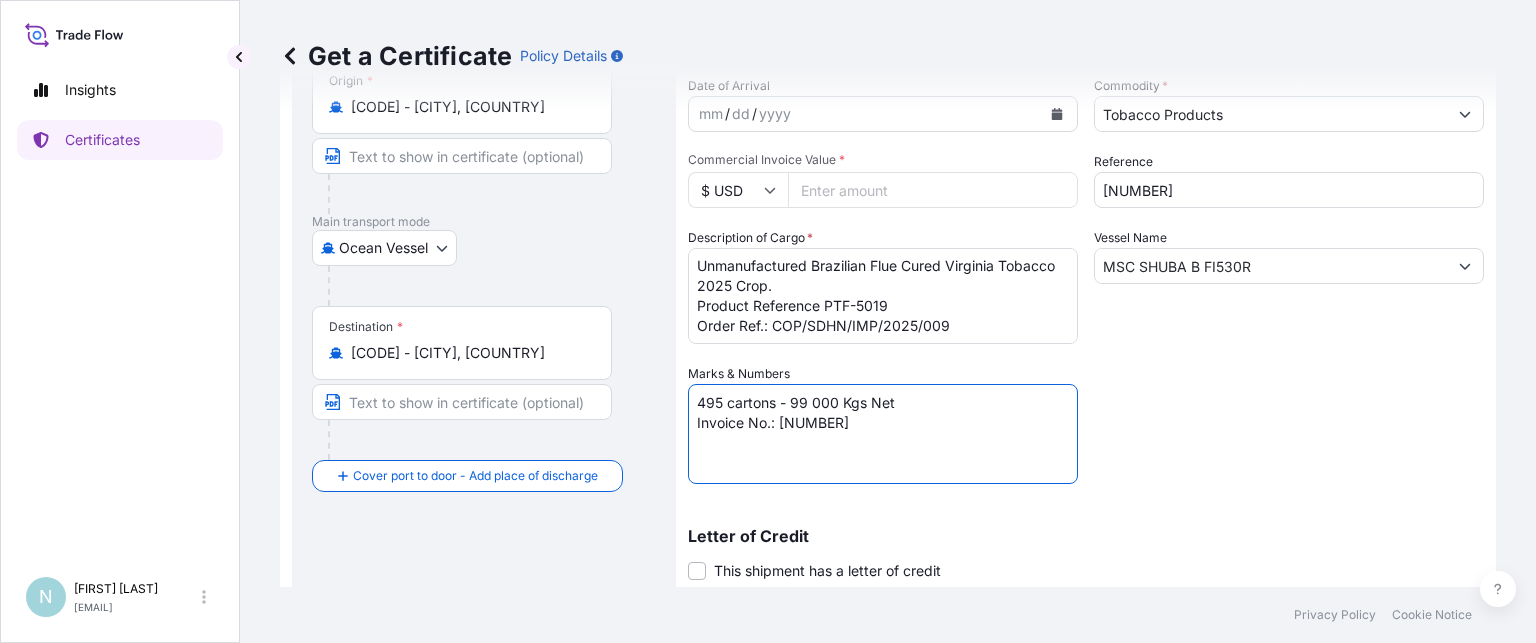 drag, startPoint x: 778, startPoint y: 421, endPoint x: 911, endPoint y: 425, distance: 133.06013 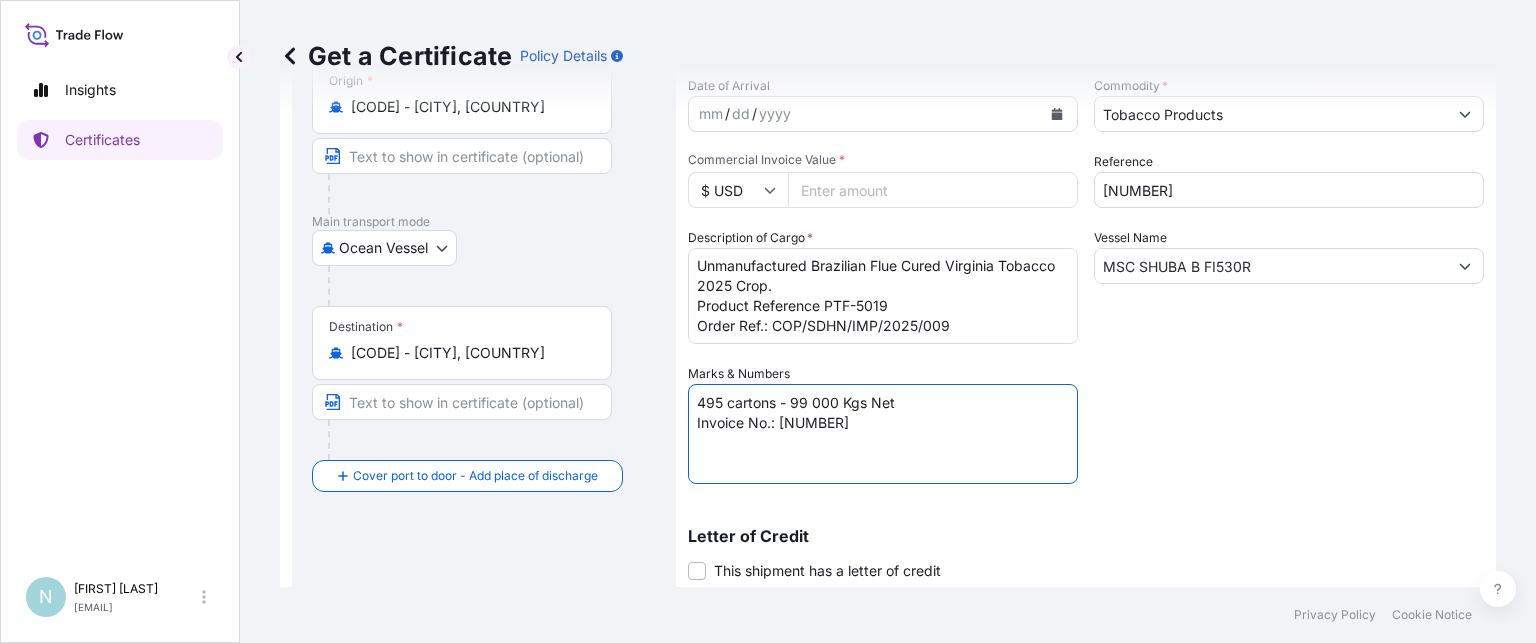 type on "495 cartons - 99 000 Kgs Net
Invoice No.: [NUMBER]" 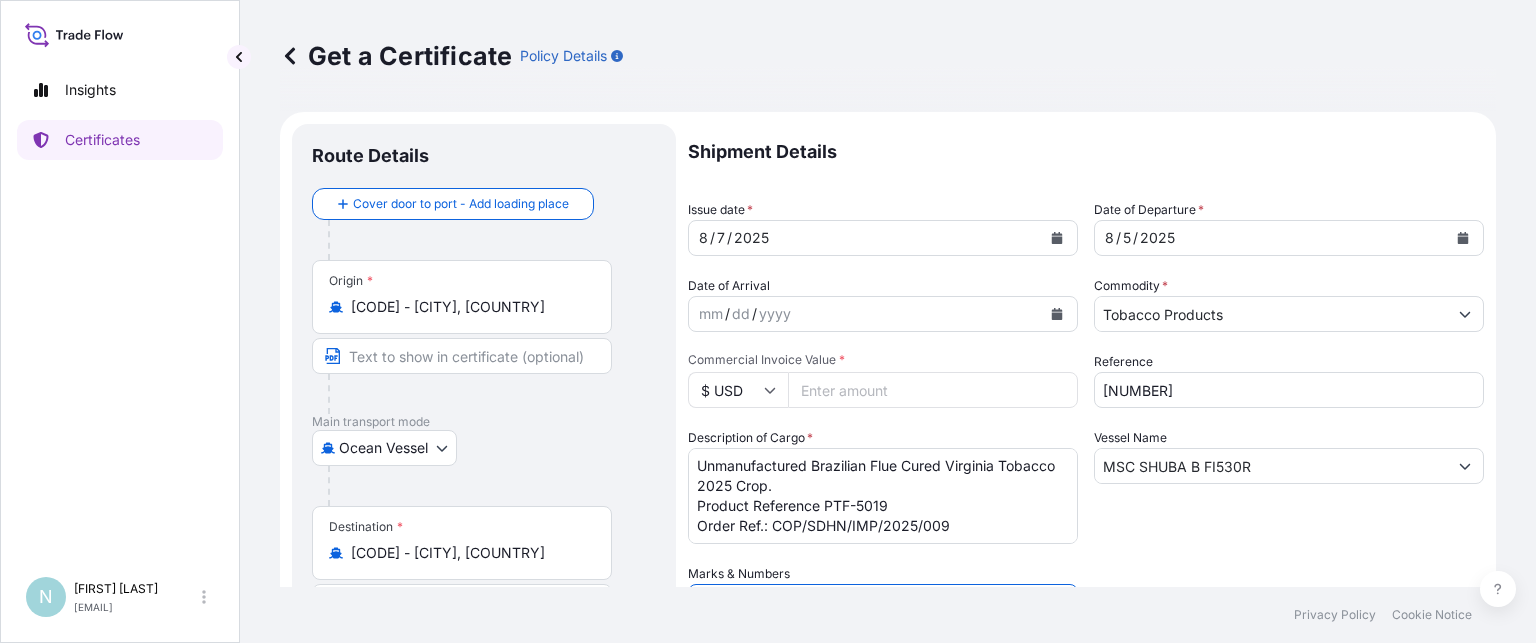 scroll, scrollTop: 480, scrollLeft: 0, axis: vertical 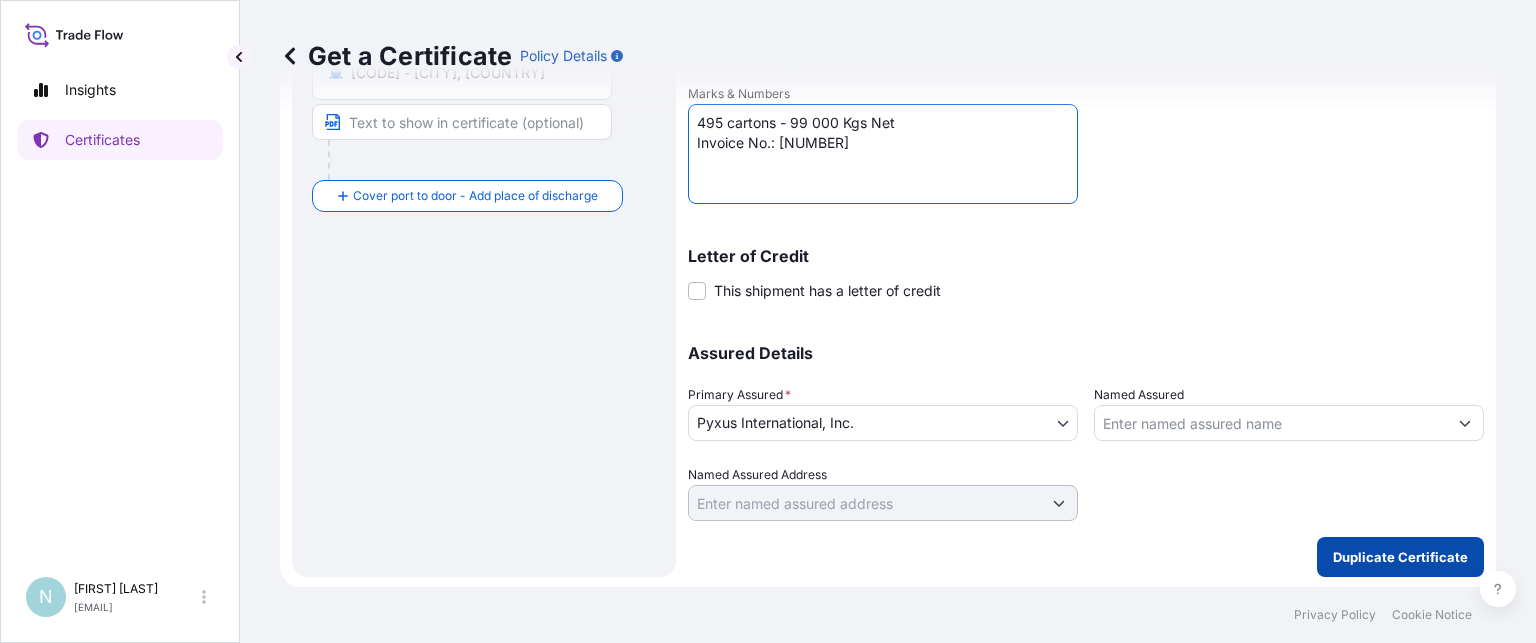 click on "Duplicate Certificate" at bounding box center (1400, 557) 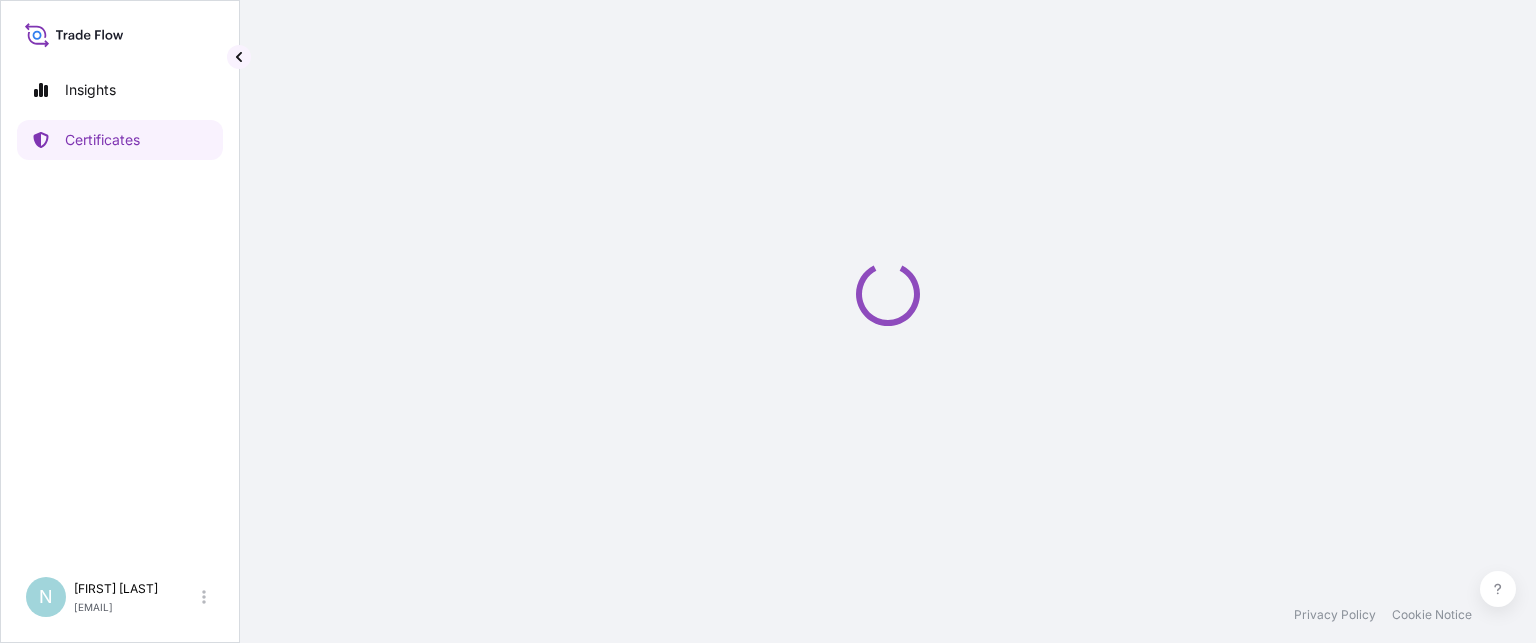 scroll, scrollTop: 0, scrollLeft: 0, axis: both 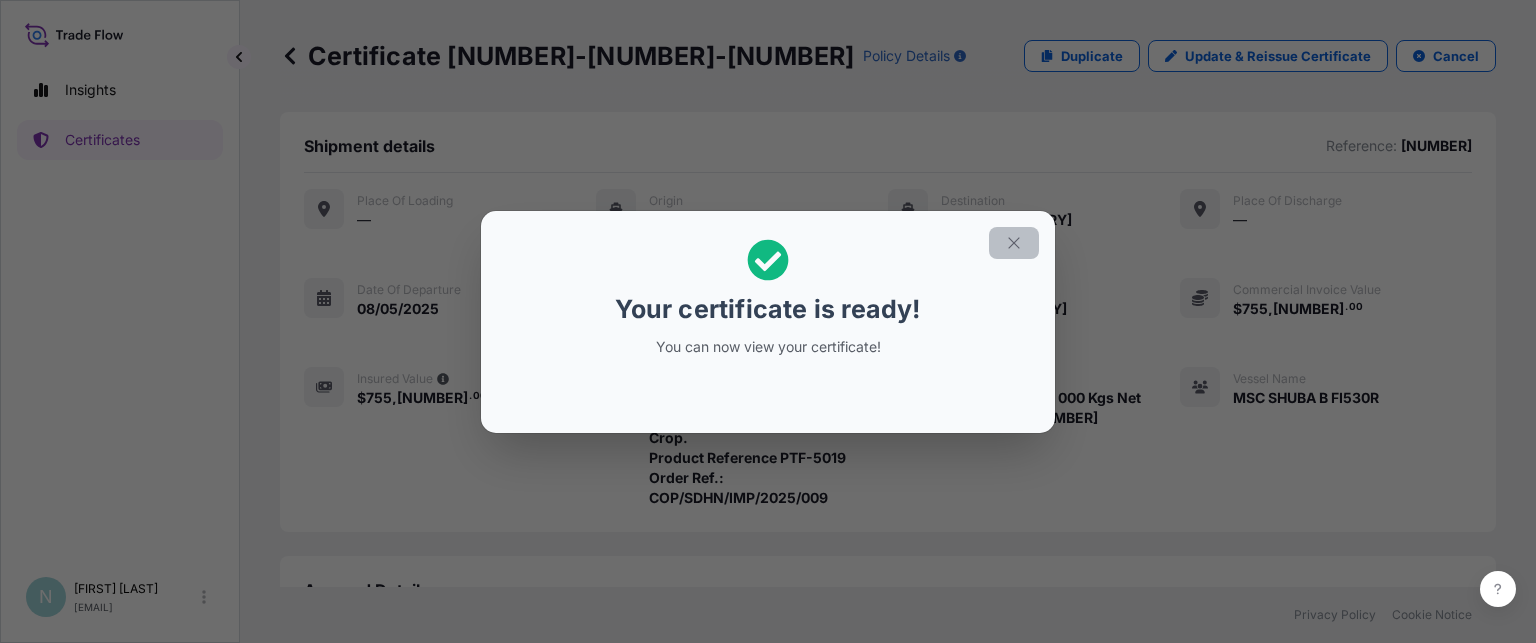 click at bounding box center [1014, 243] 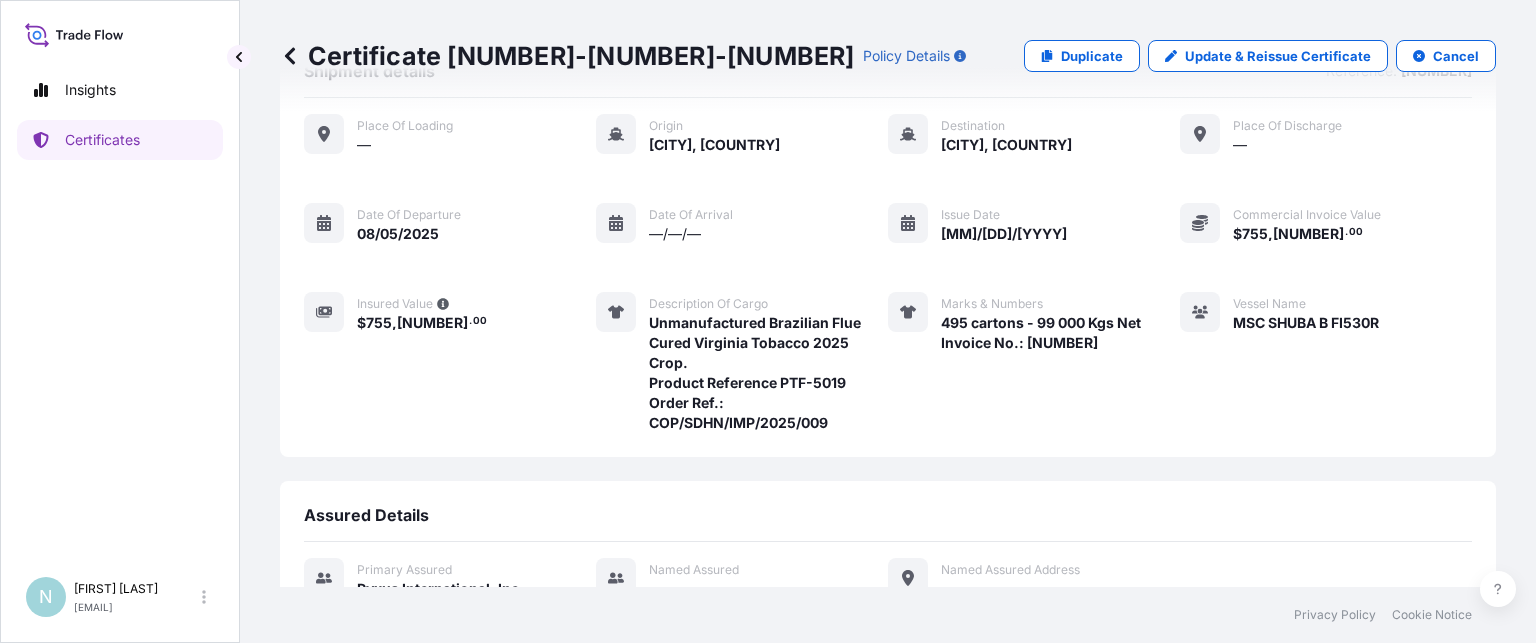 scroll, scrollTop: 316, scrollLeft: 0, axis: vertical 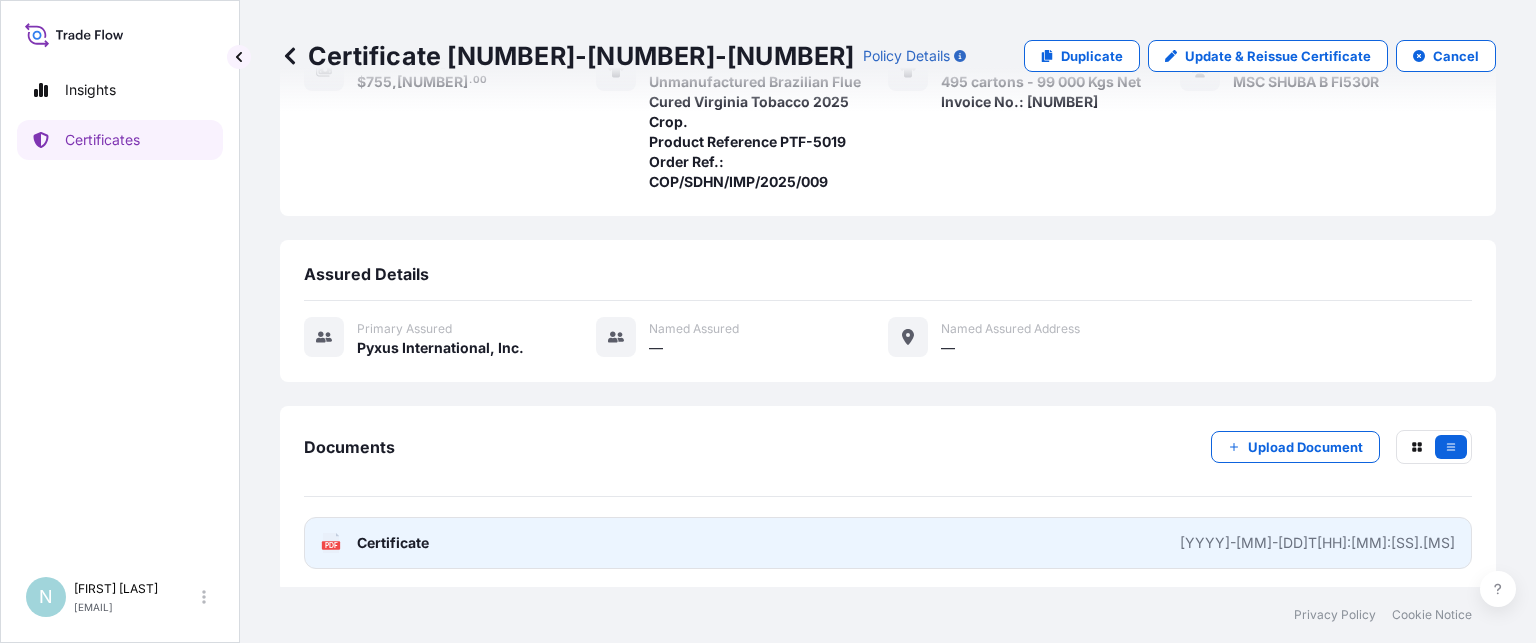 click on "[YYYY]-[MM]-[DD]T[HH]:[MM]:[SS].[MS]" at bounding box center (1317, 543) 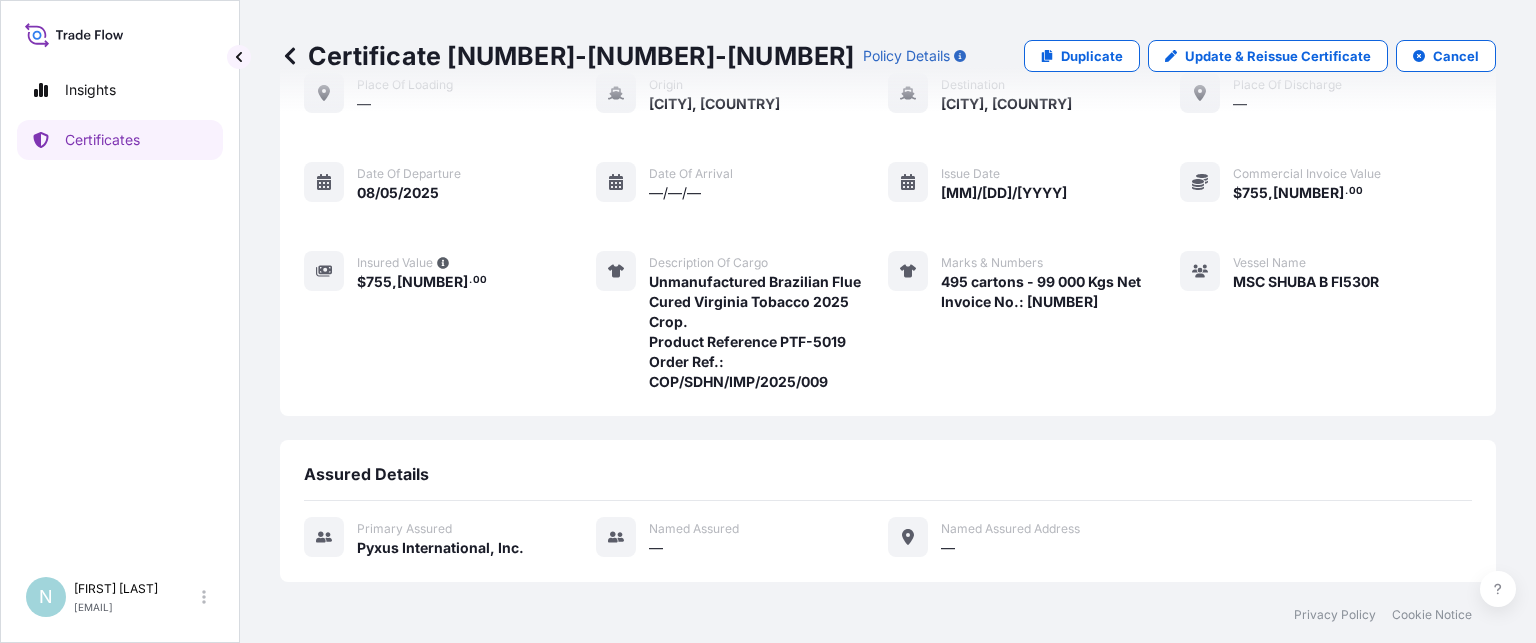 scroll, scrollTop: 0, scrollLeft: 0, axis: both 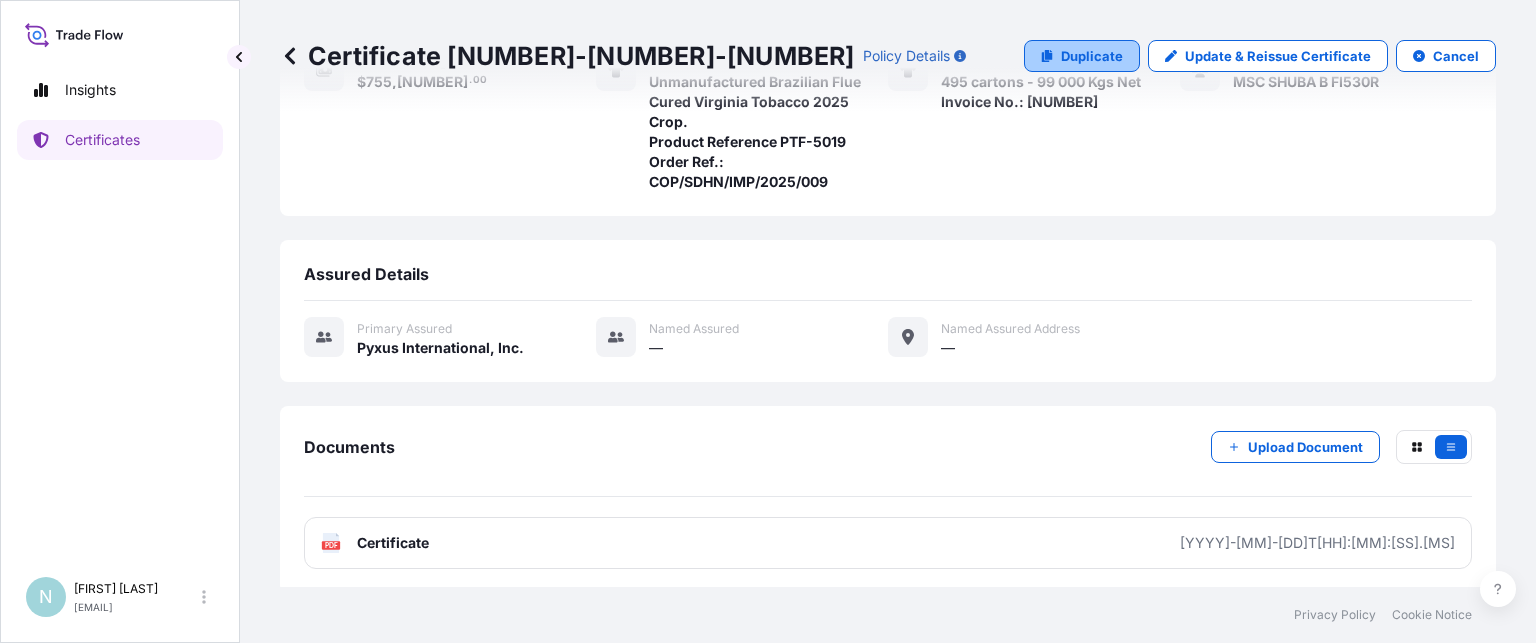 click on "Duplicate" at bounding box center (1082, 56) 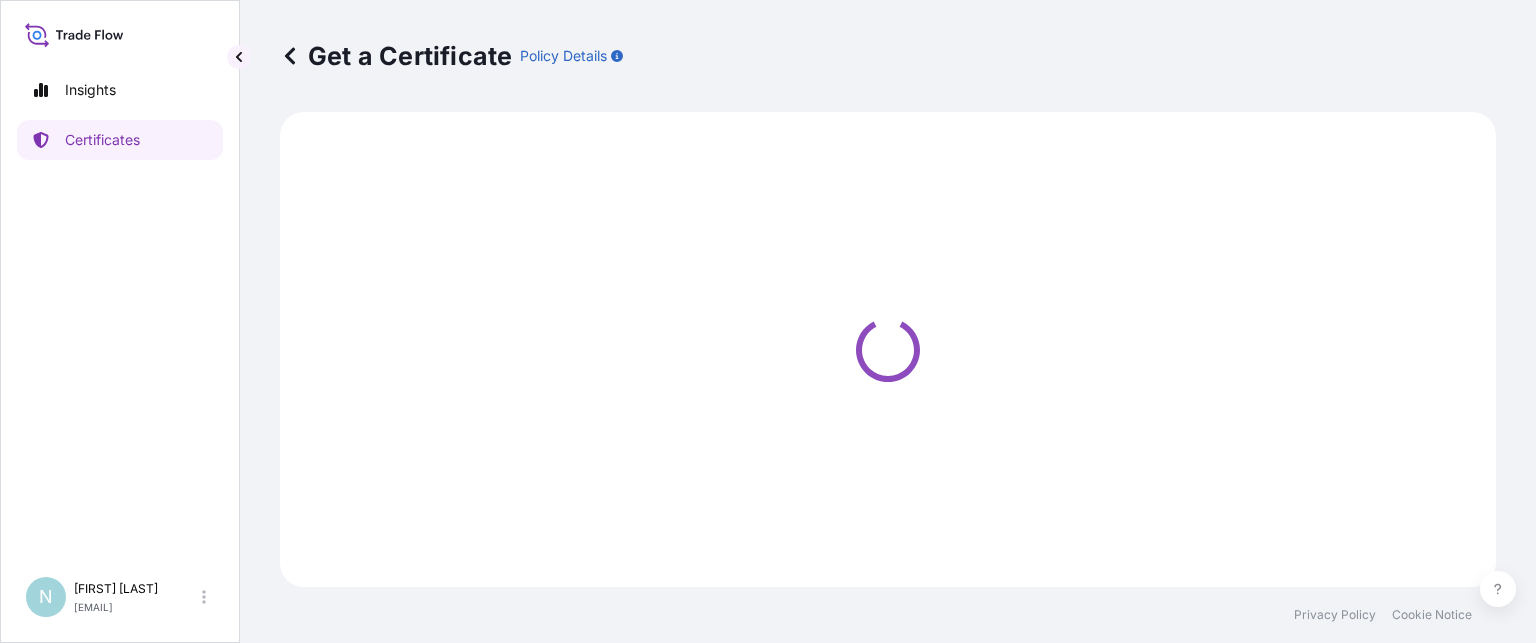 select on "Ocean Vessel" 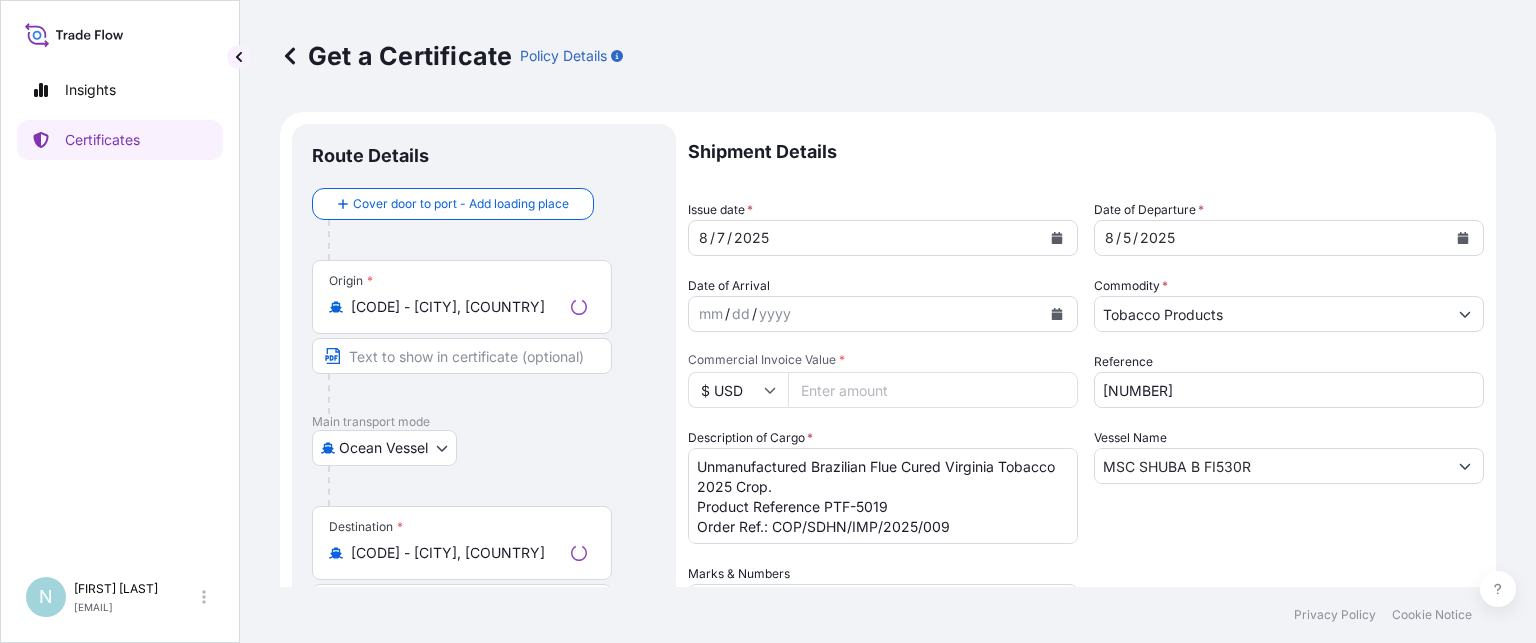 select on "31548" 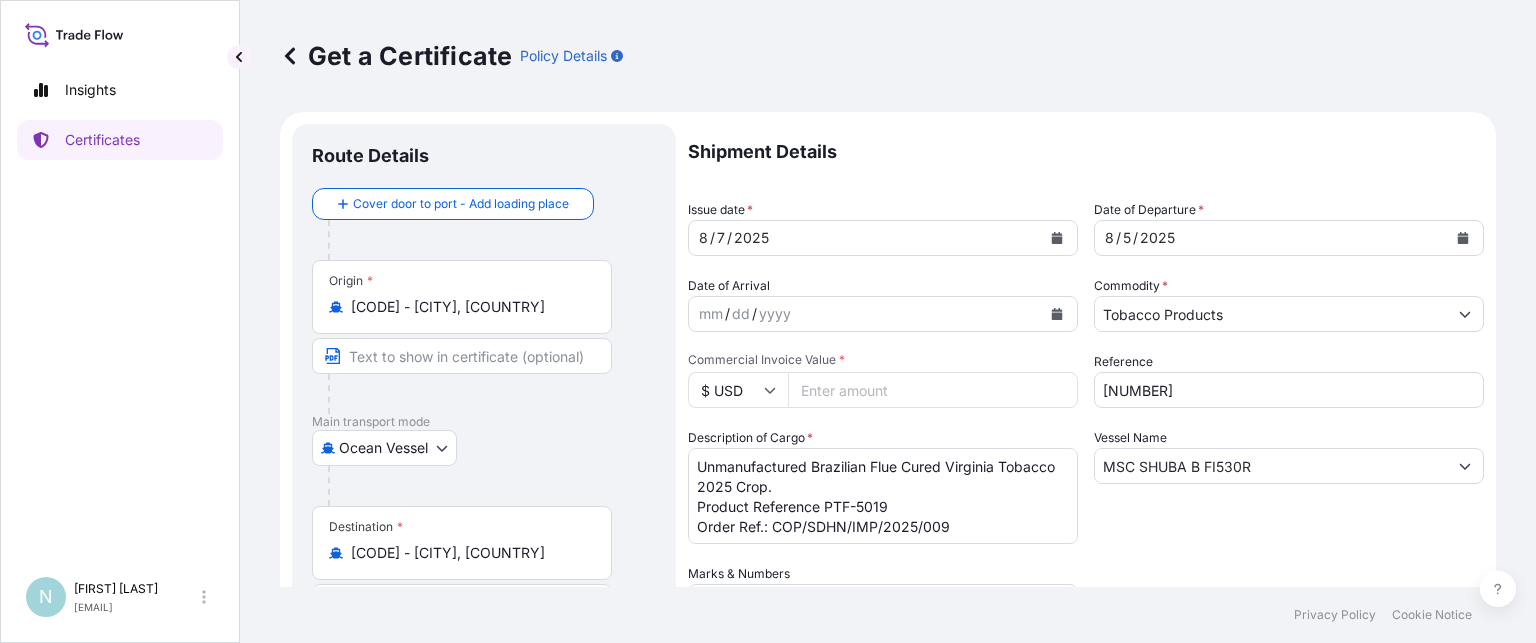 click on "Unmanufactured Brazilian Flue Cured Virginia Tobacco 2025 Crop.
Product Reference PTF-5019
Order Ref.: COP/SDHN/IMP/2025/009" at bounding box center [883, 496] 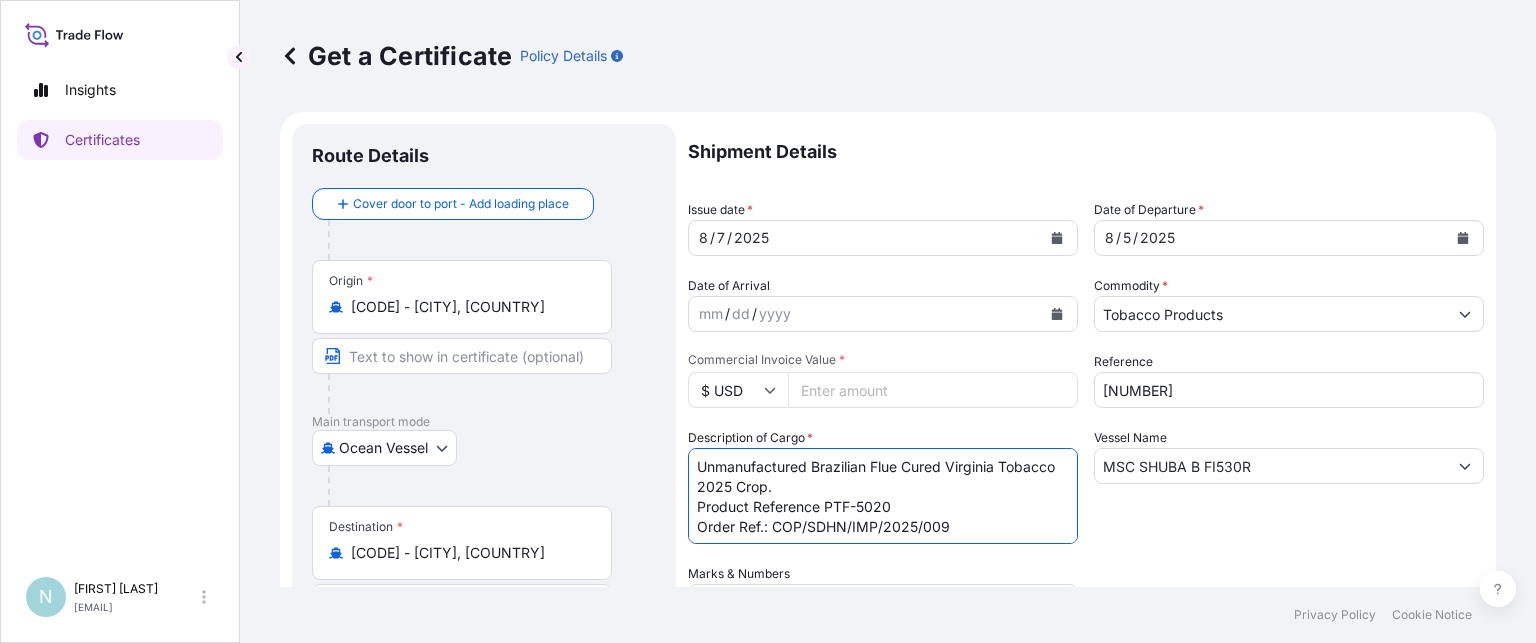type on "Unmanufactured Brazilian Flue Cured Virginia Tobacco 2025 Crop.
Product Reference PTF-5020
Order Ref.: COP/SDHN/IMP/2025/009" 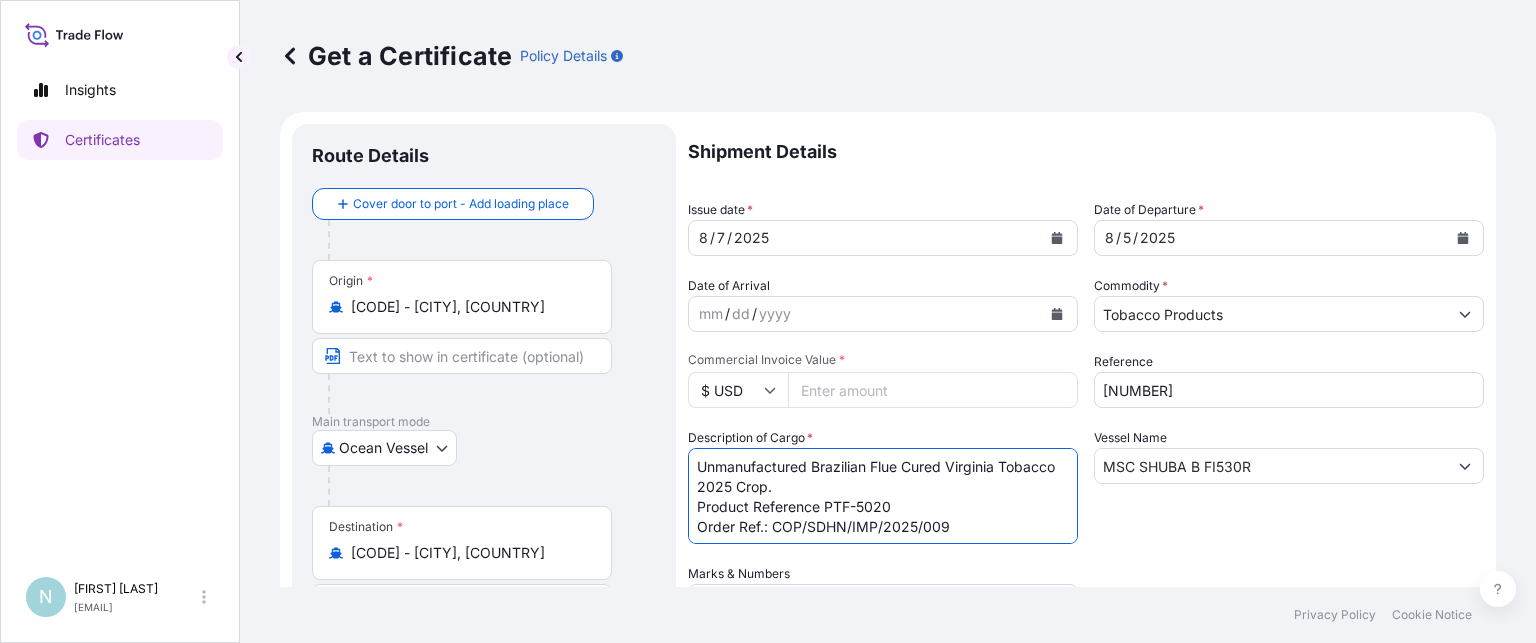 drag, startPoint x: 906, startPoint y: 383, endPoint x: 965, endPoint y: 367, distance: 61.13101 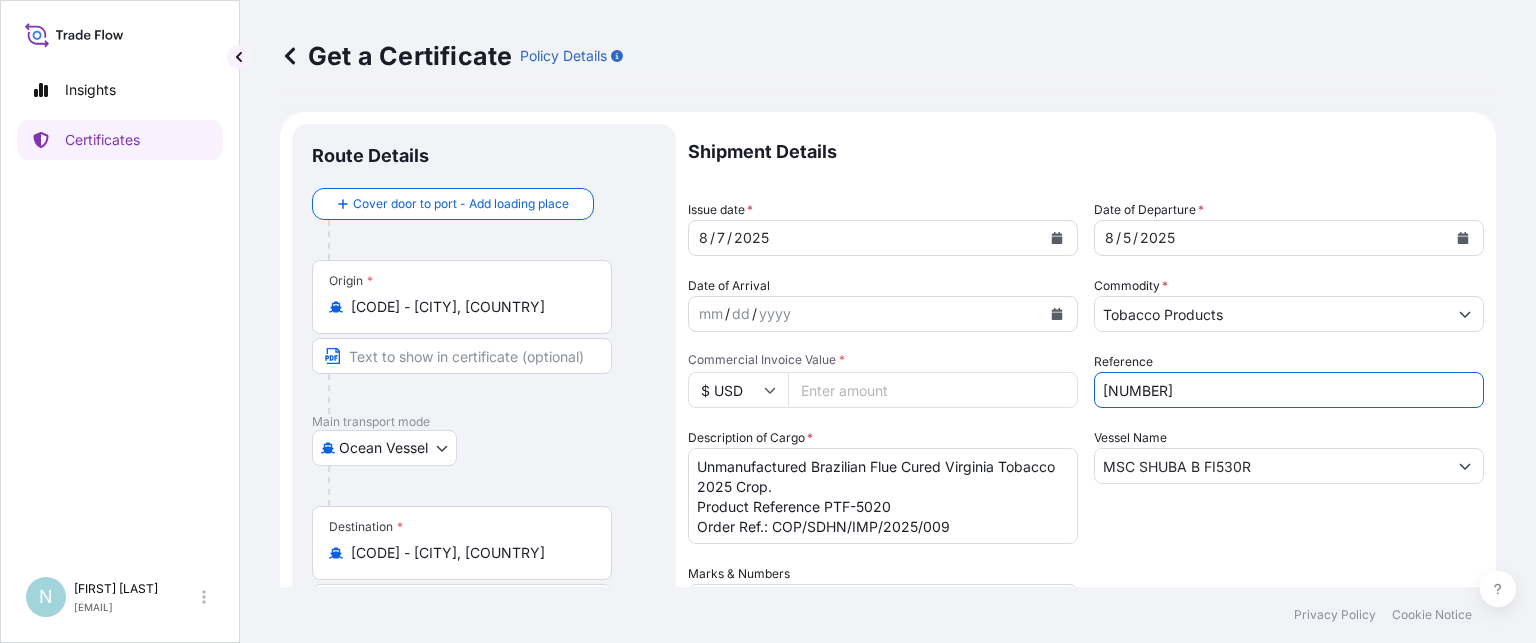 drag, startPoint x: 1184, startPoint y: 389, endPoint x: 1018, endPoint y: 398, distance: 166.24379 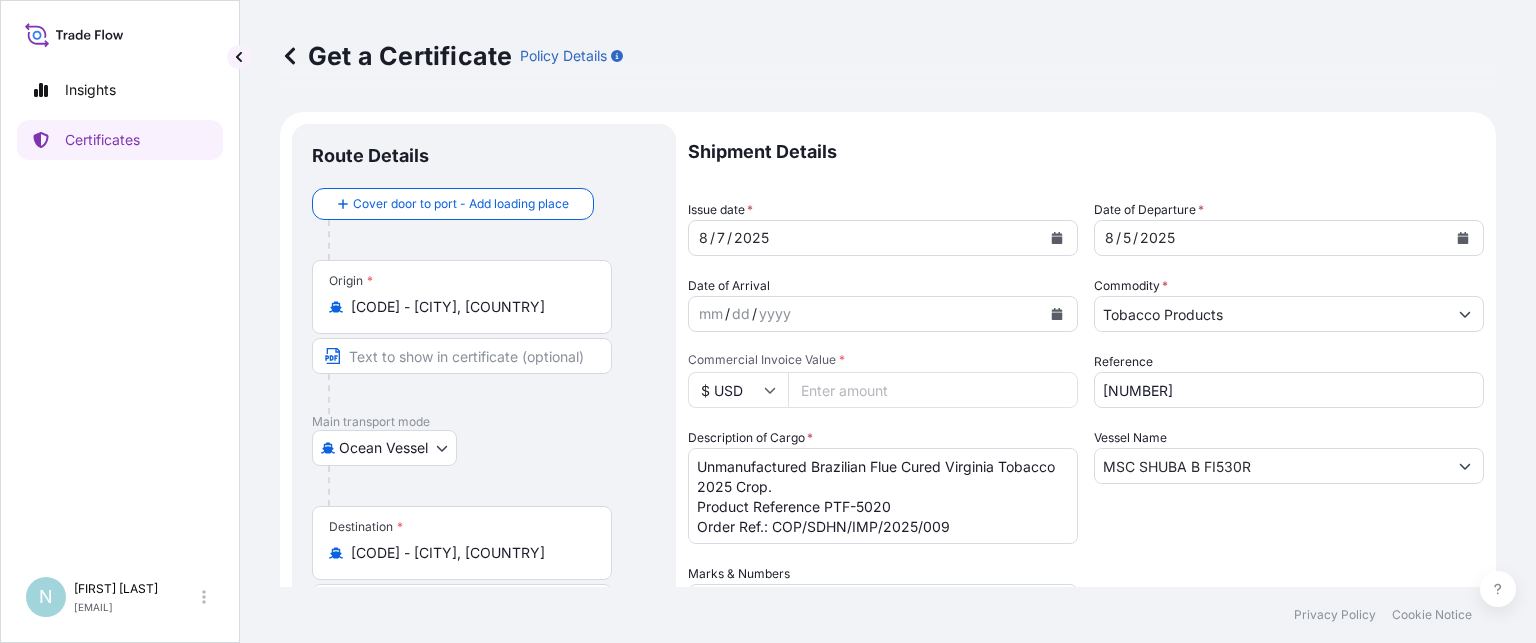 click on "[NUMBER]" at bounding box center [933, 390] 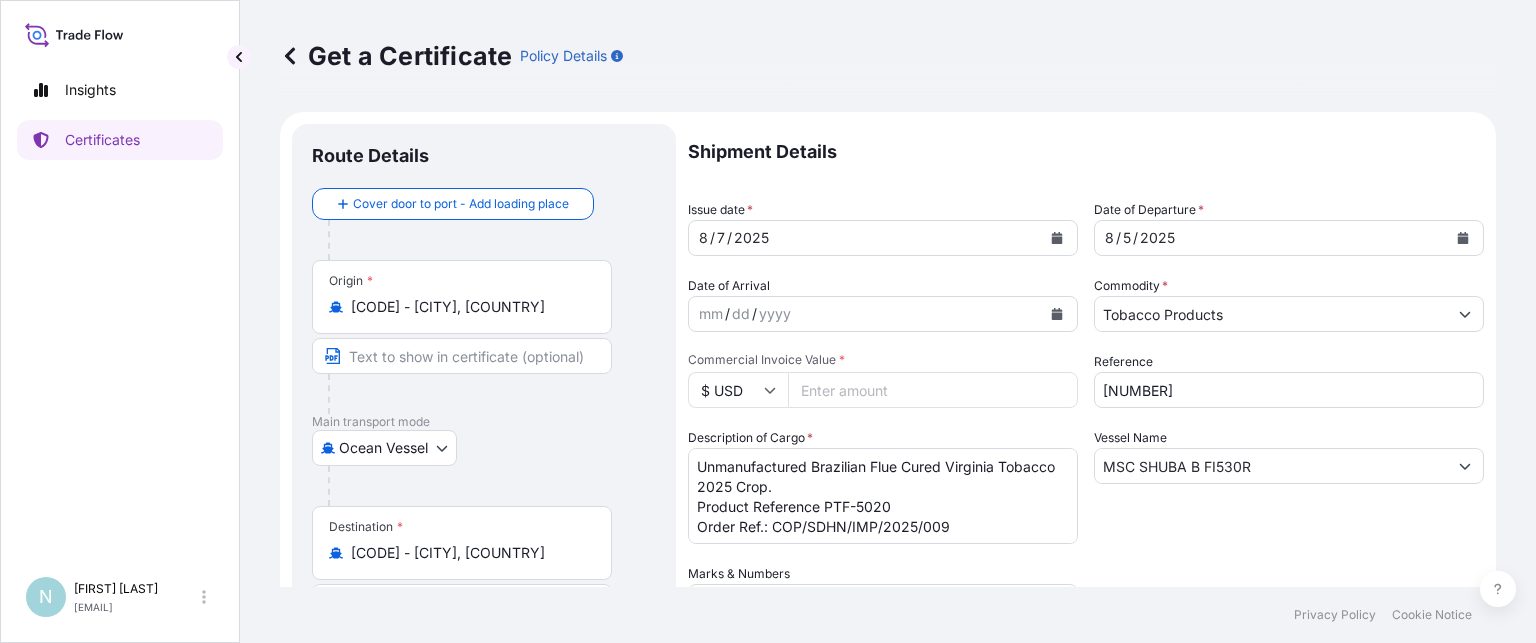type on "[NUMBER]" 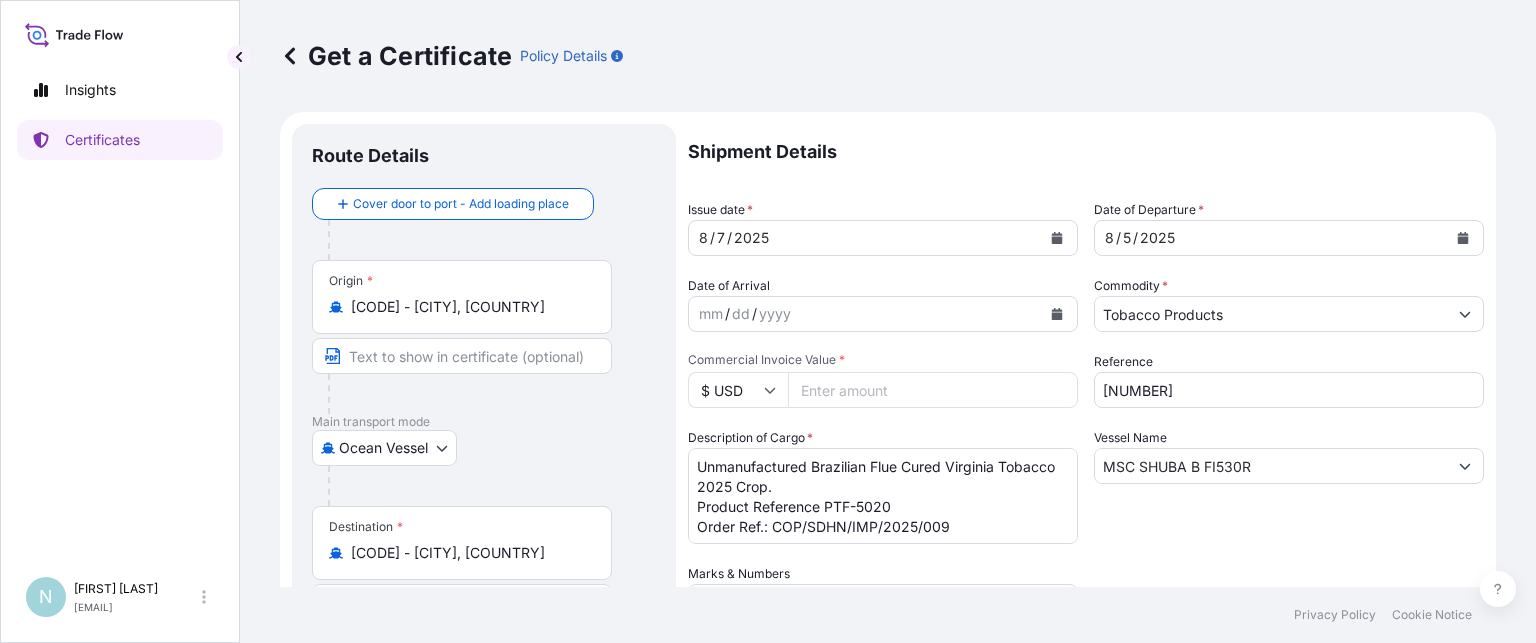 click on "[NUMBER]" at bounding box center (1289, 390) 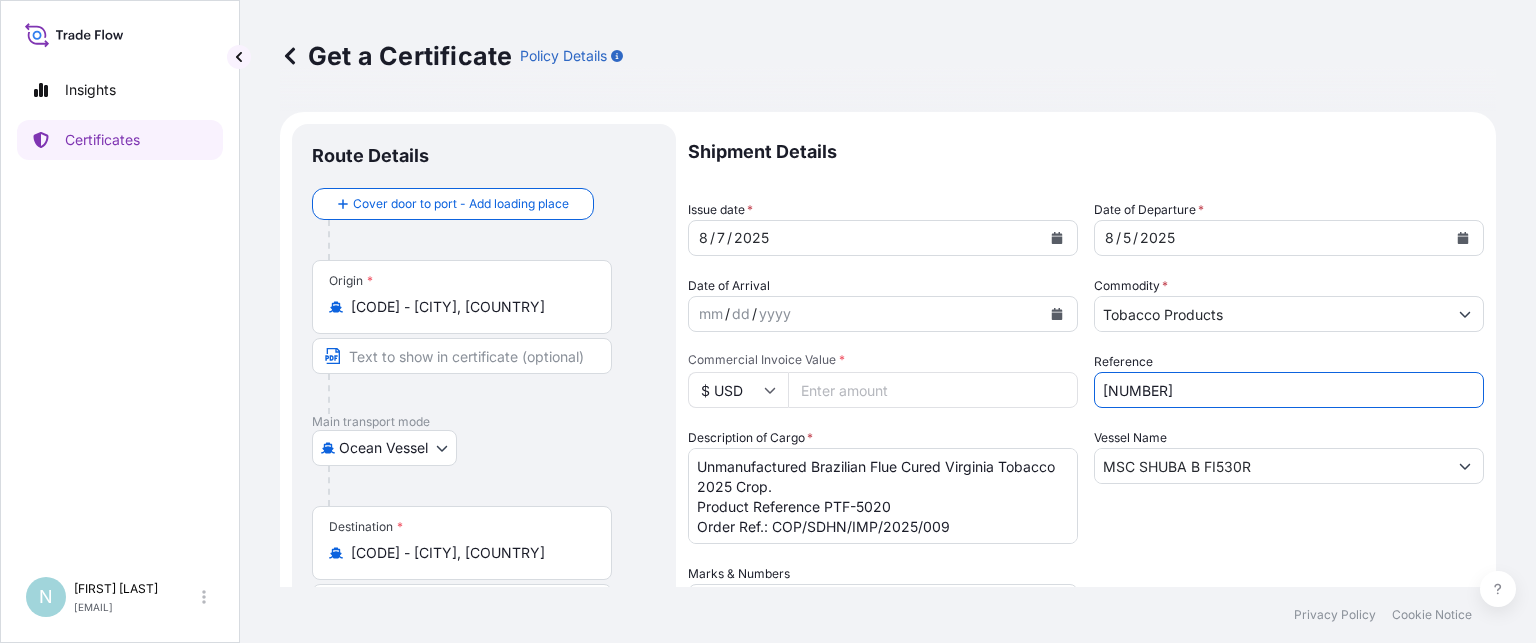drag, startPoint x: 1276, startPoint y: 387, endPoint x: 1068, endPoint y: 379, distance: 208.1538 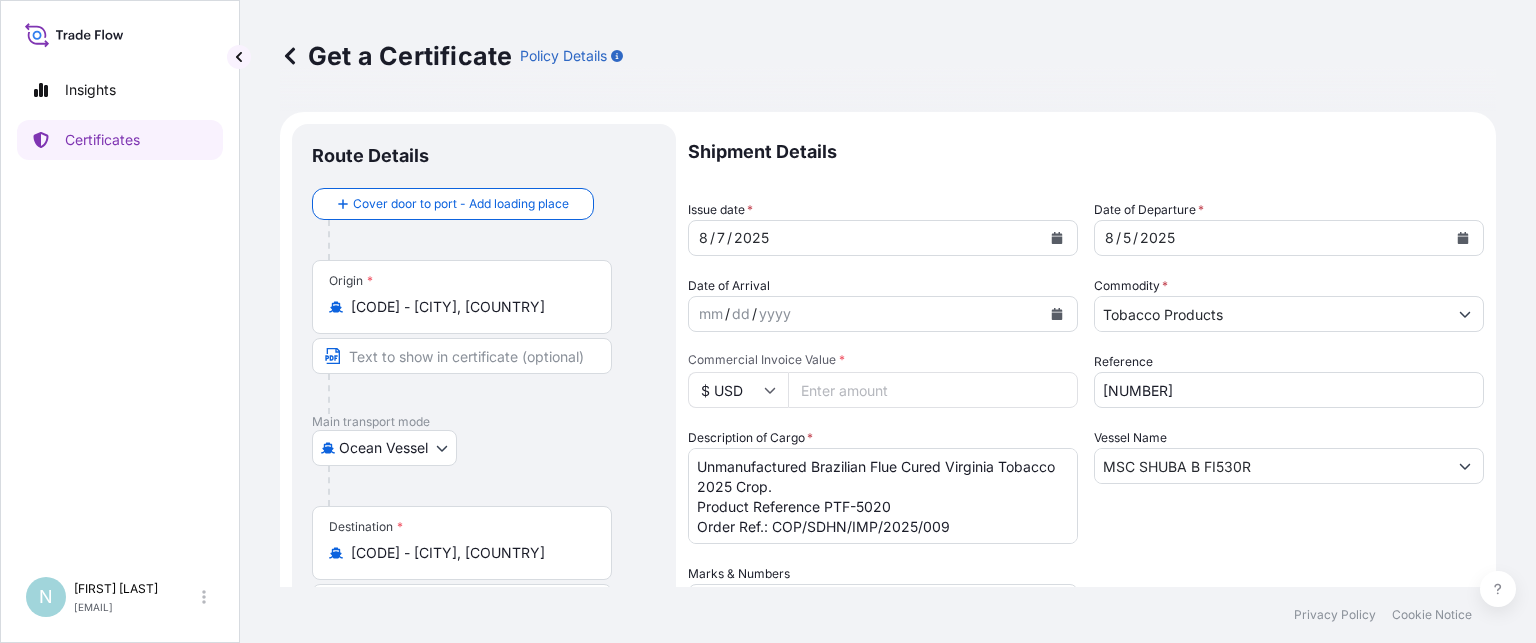 click on "[NUMBER]" at bounding box center (933, 390) 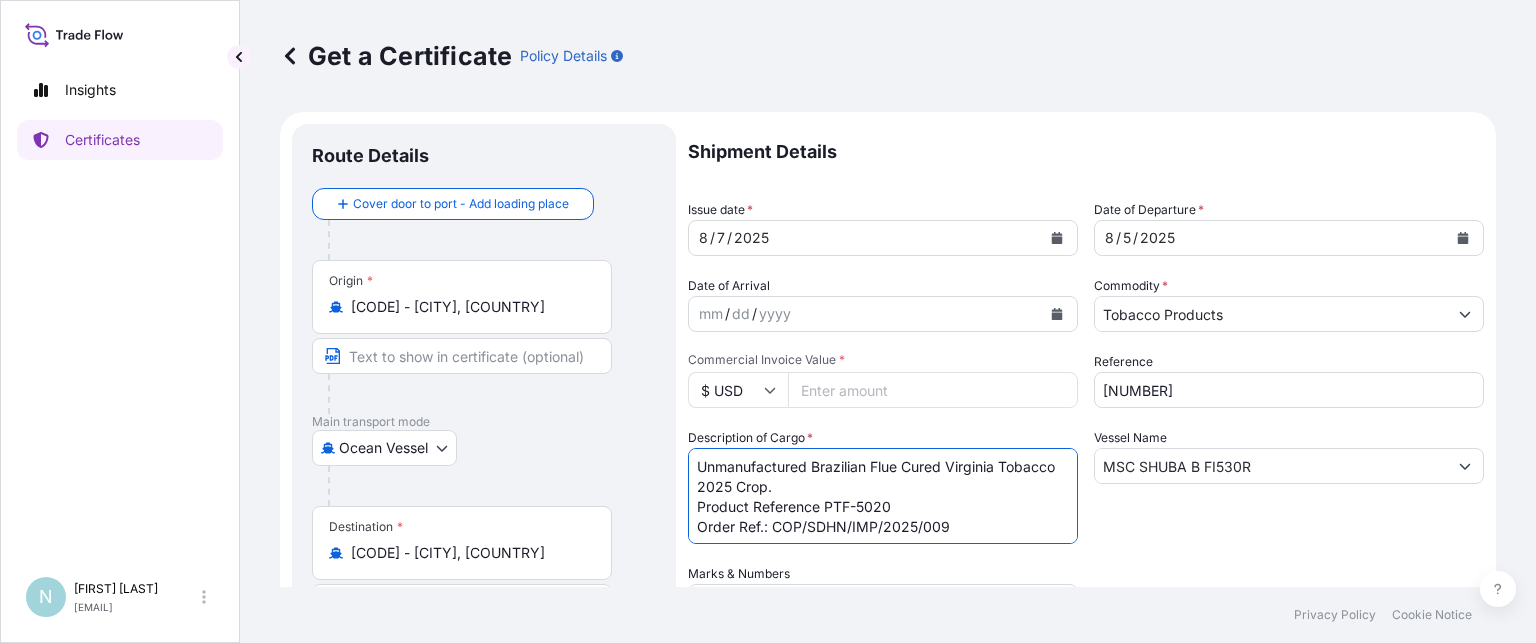 click on "Unmanufactured Brazilian Flue Cured Virginia Tobacco 2025 Crop.
Product Reference PTF-5019
Order Ref.: COP/SDHN/IMP/2025/009" at bounding box center (883, 496) 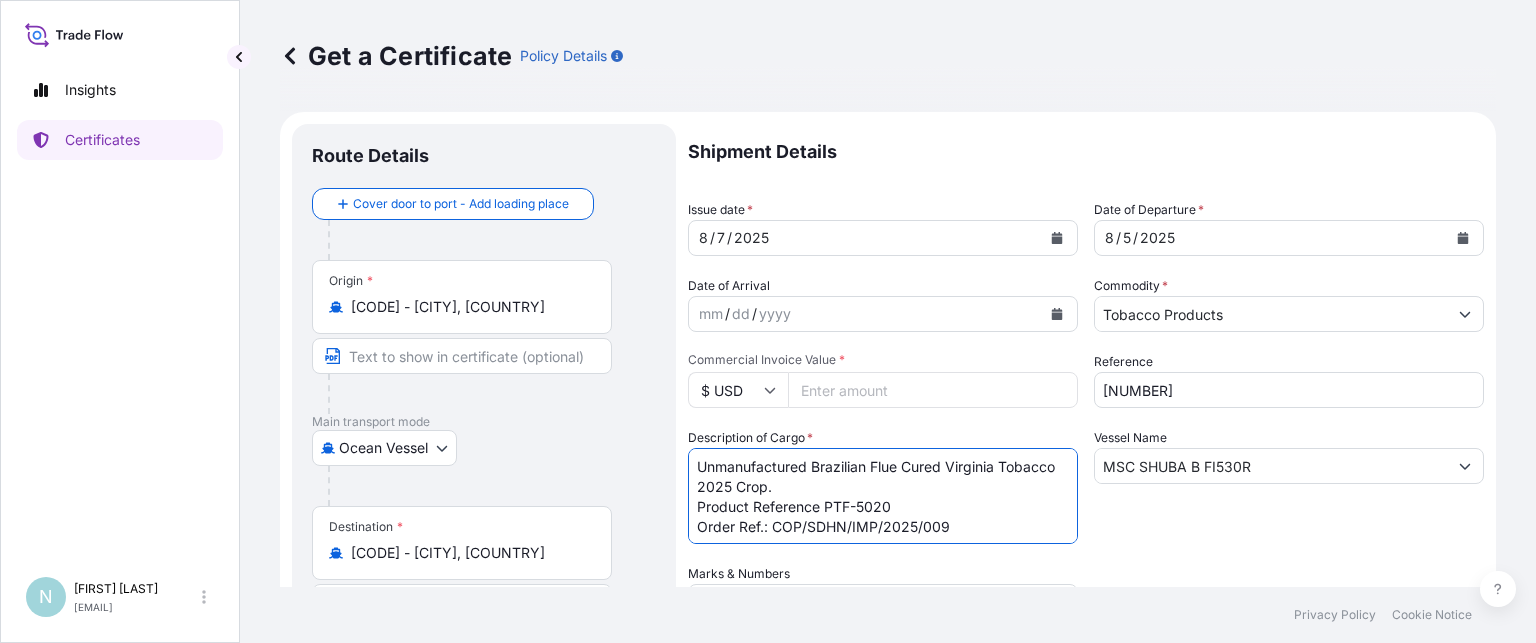 scroll, scrollTop: 1, scrollLeft: 0, axis: vertical 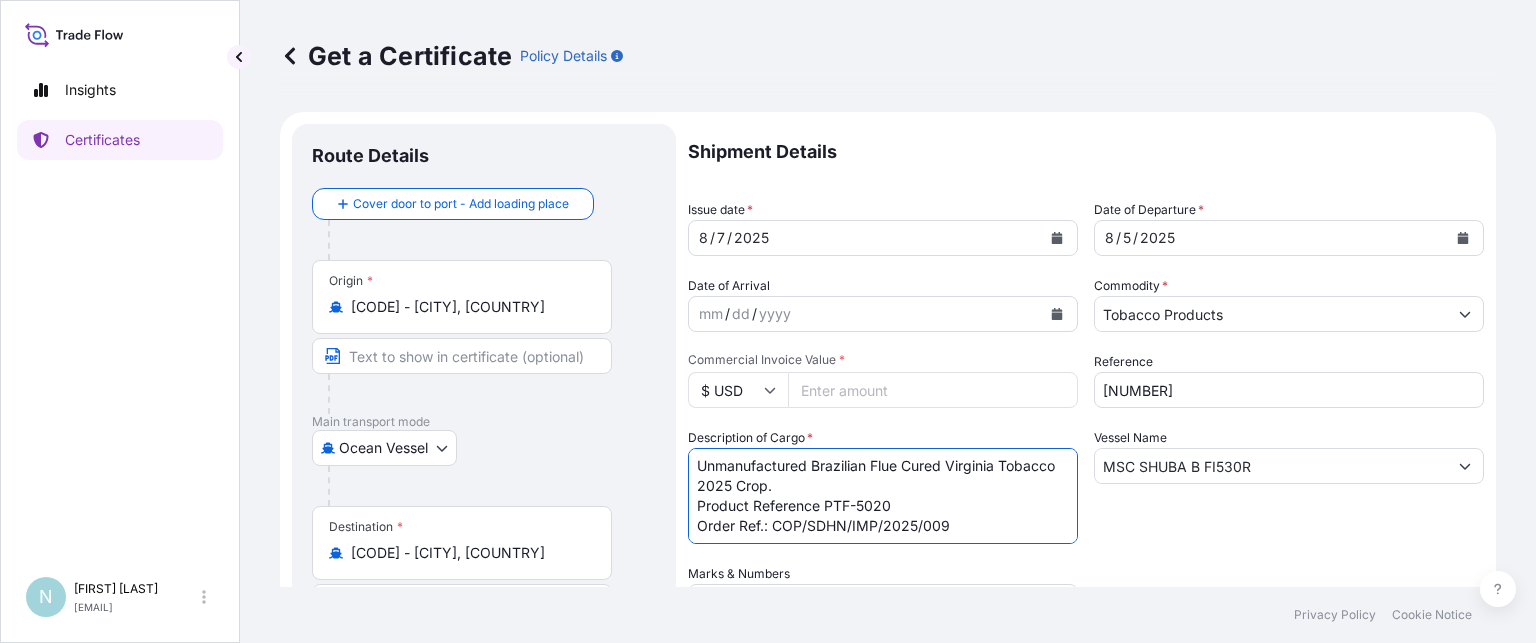 click on "Vessel Name MSC SHUBA B FI530R" at bounding box center (1289, 486) 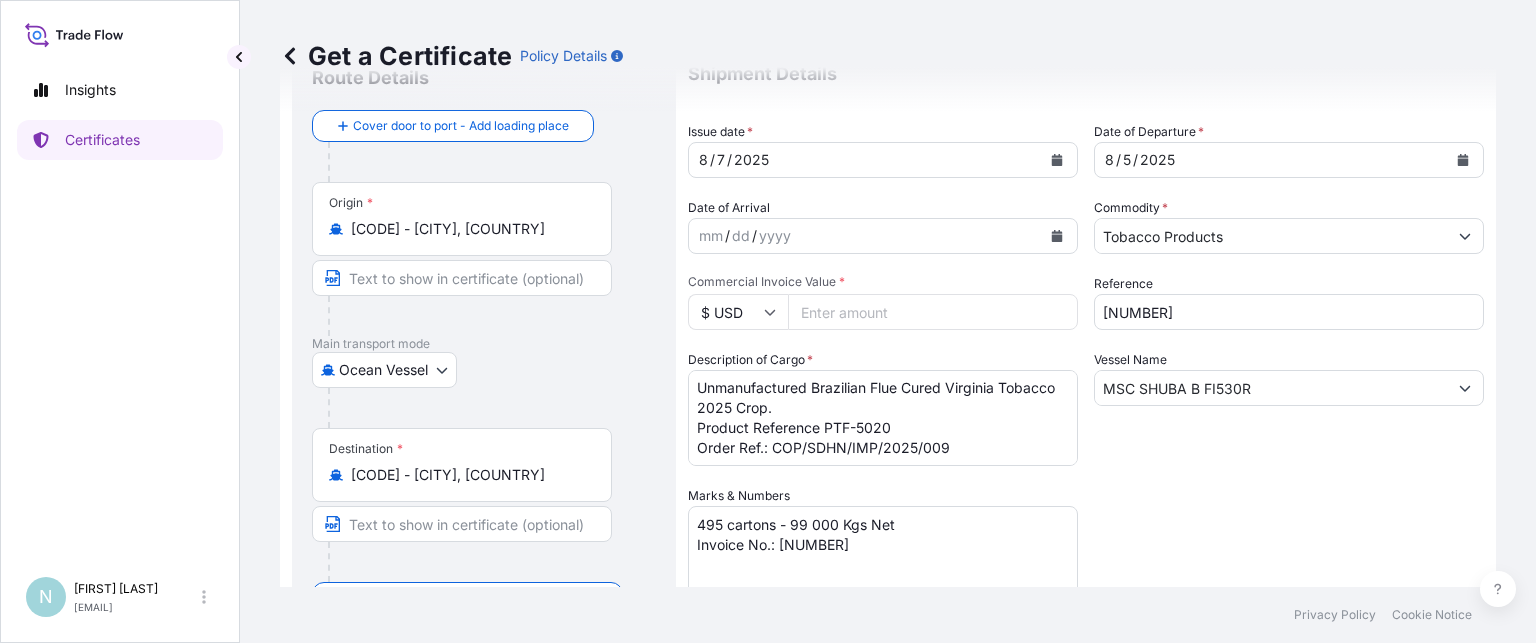 scroll, scrollTop: 200, scrollLeft: 0, axis: vertical 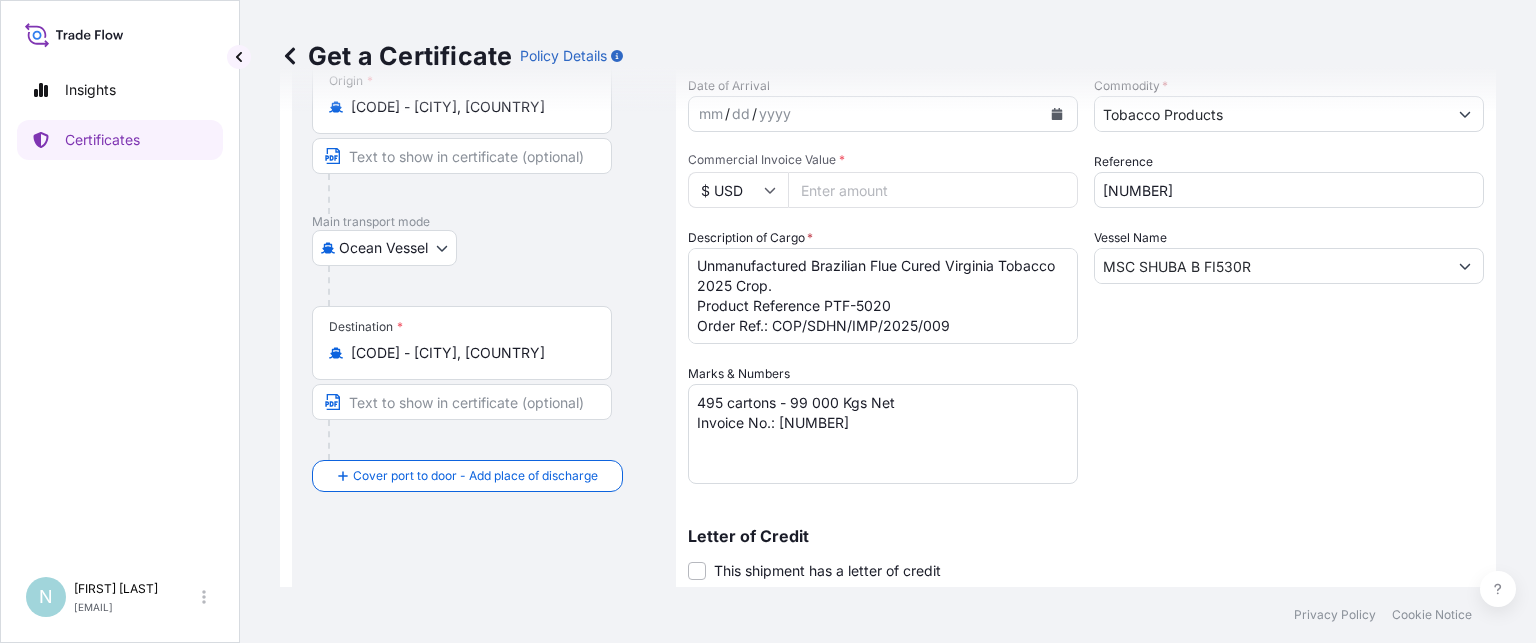 click on "495 cartons - 99 000 Kgs Net
Invoice No.: [NUMBER]" at bounding box center (883, 434) 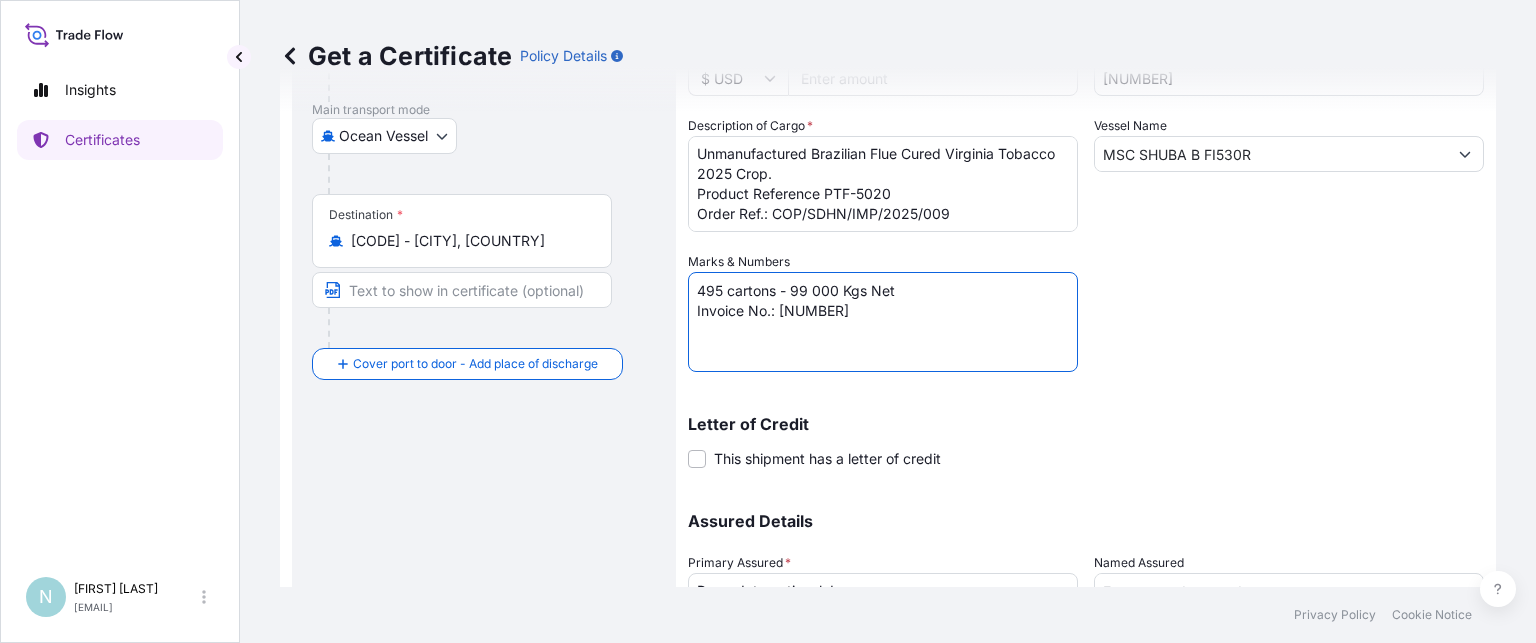 scroll, scrollTop: 480, scrollLeft: 0, axis: vertical 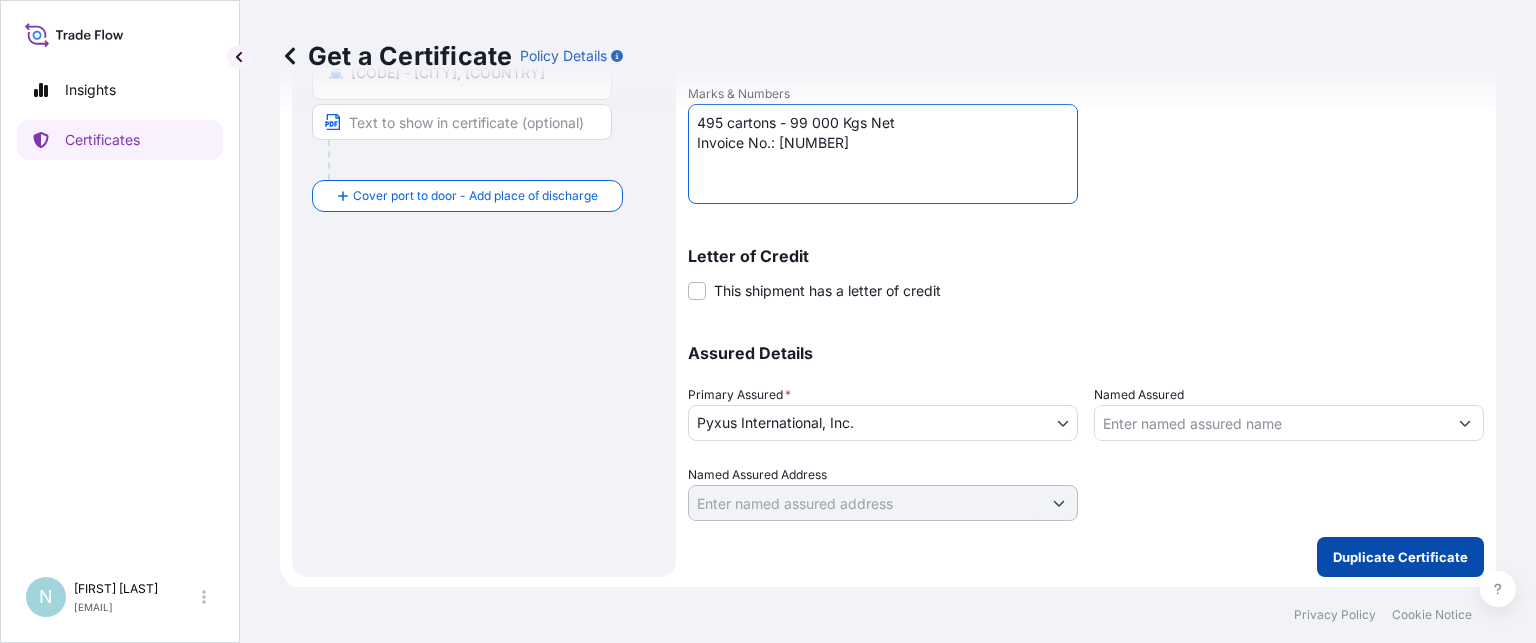 type on "495 cartons - 99 000 Kgs Net
Invoice No.: [NUMBER]" 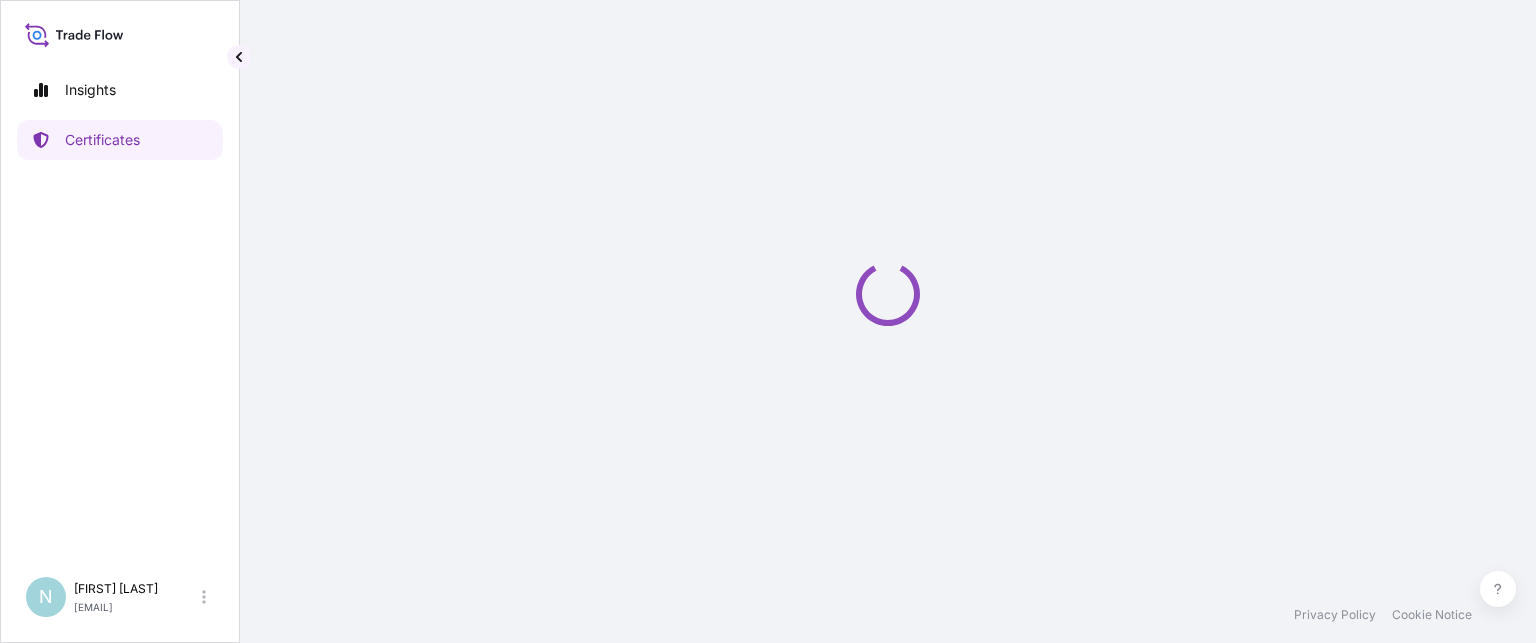 scroll, scrollTop: 0, scrollLeft: 0, axis: both 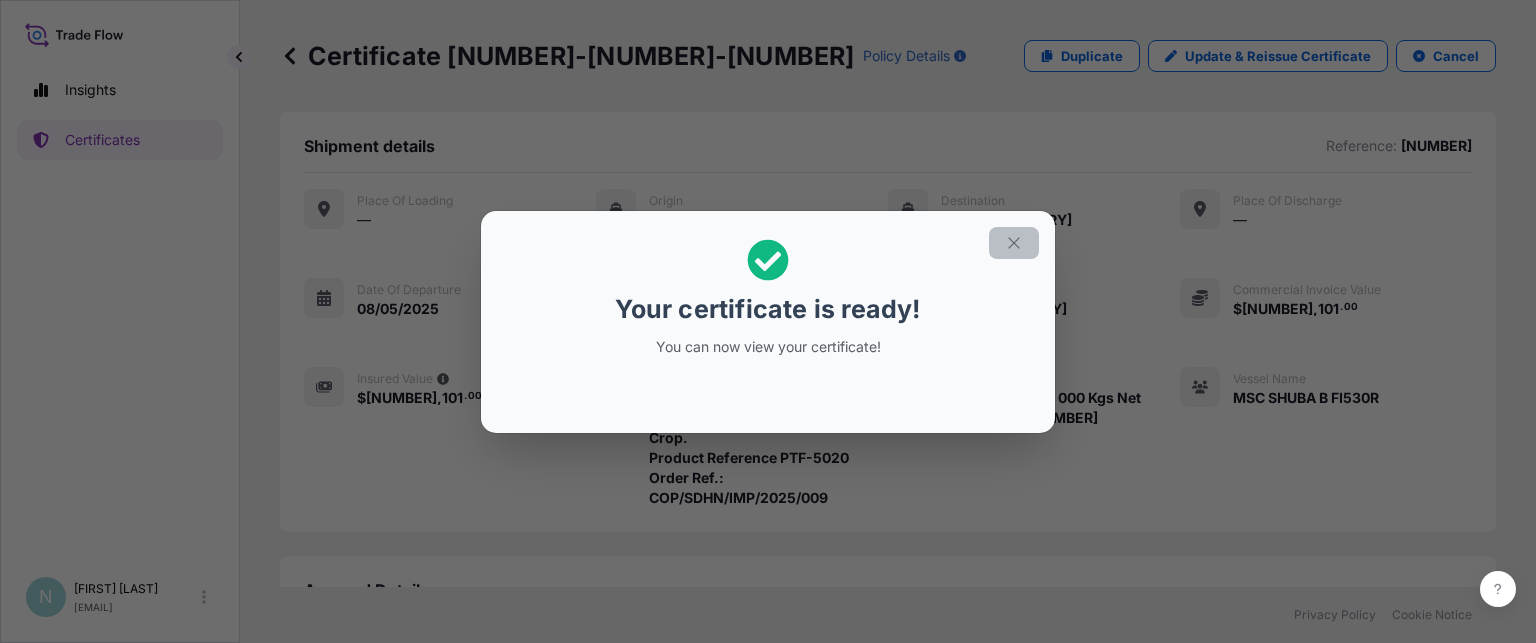 click at bounding box center (1014, 243) 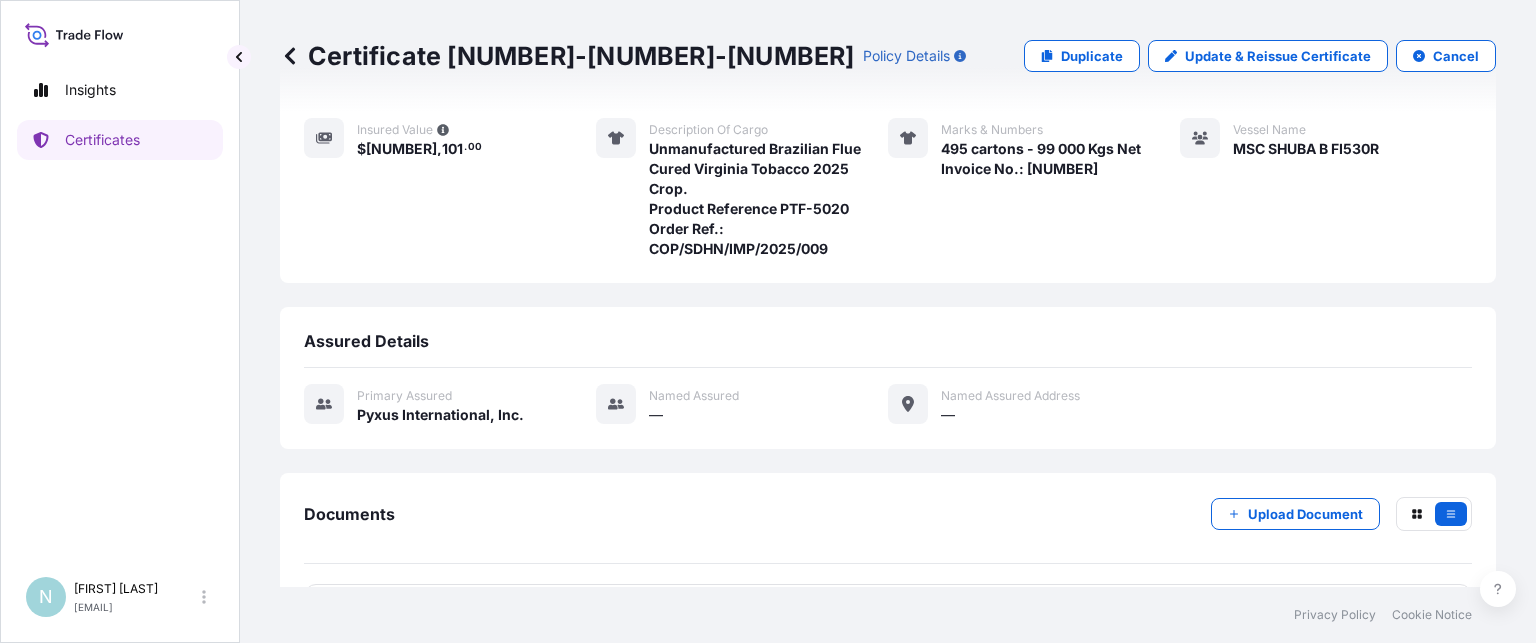 scroll, scrollTop: 316, scrollLeft: 0, axis: vertical 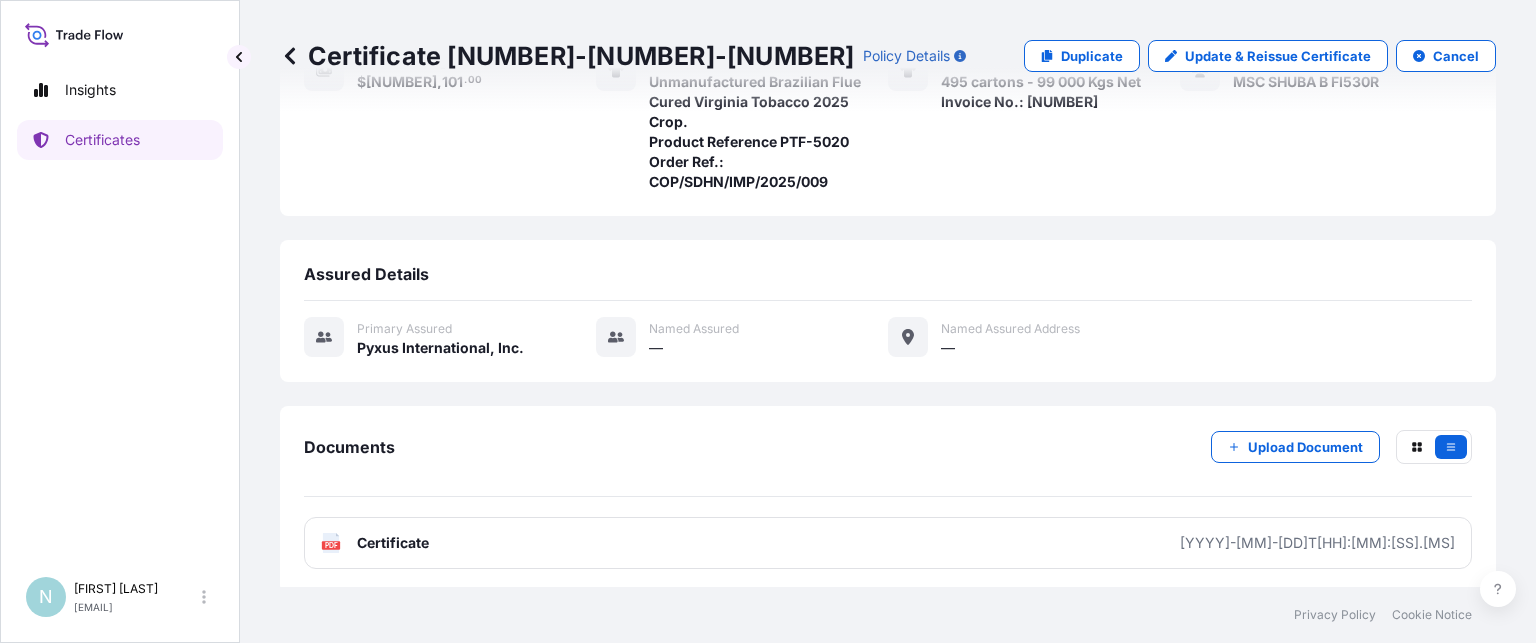 click on "PDF Certificate [DATE]" at bounding box center (888, 543) 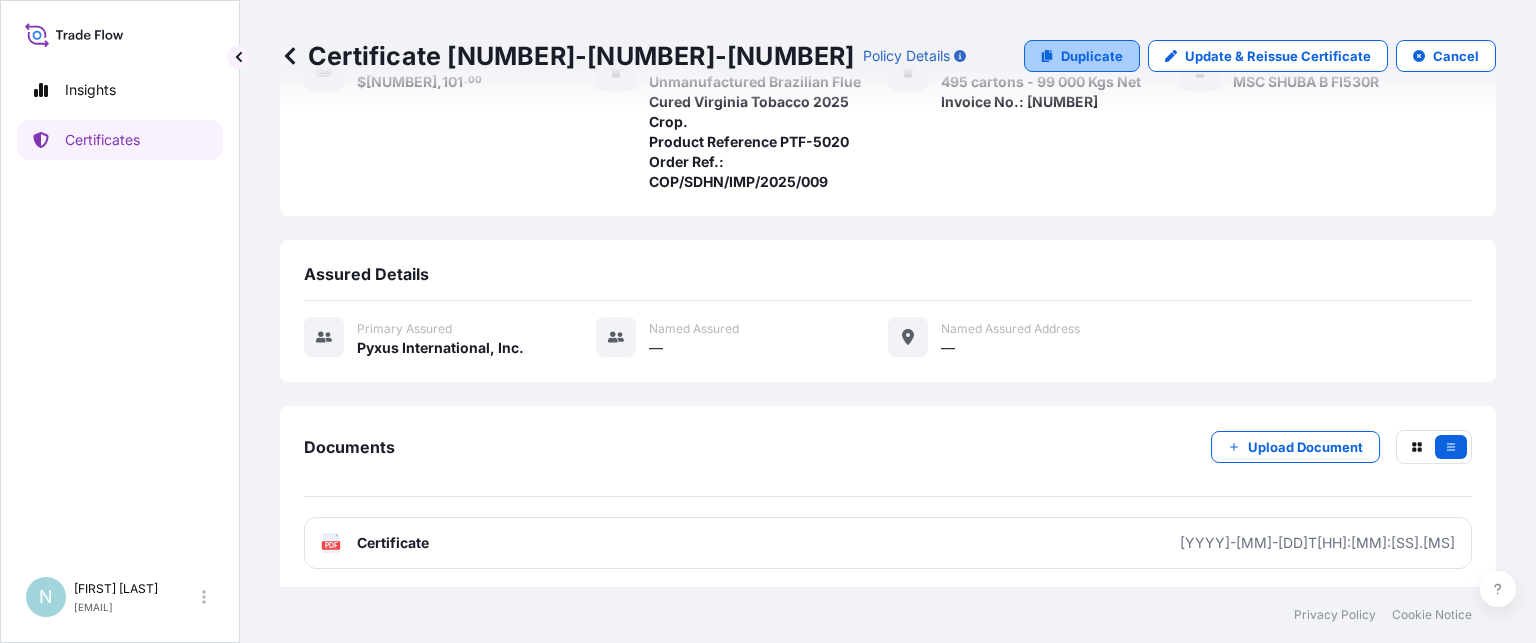 click on "Duplicate" at bounding box center [1092, 56] 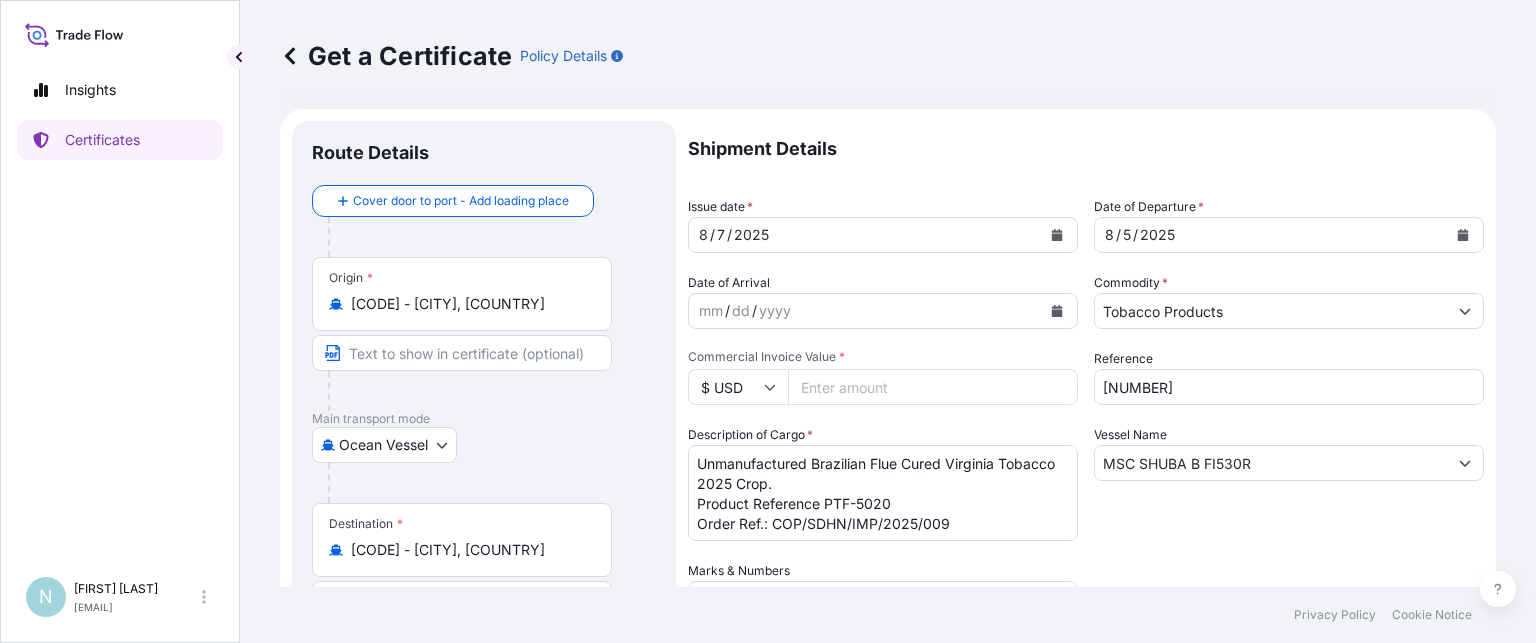 scroll, scrollTop: 0, scrollLeft: 0, axis: both 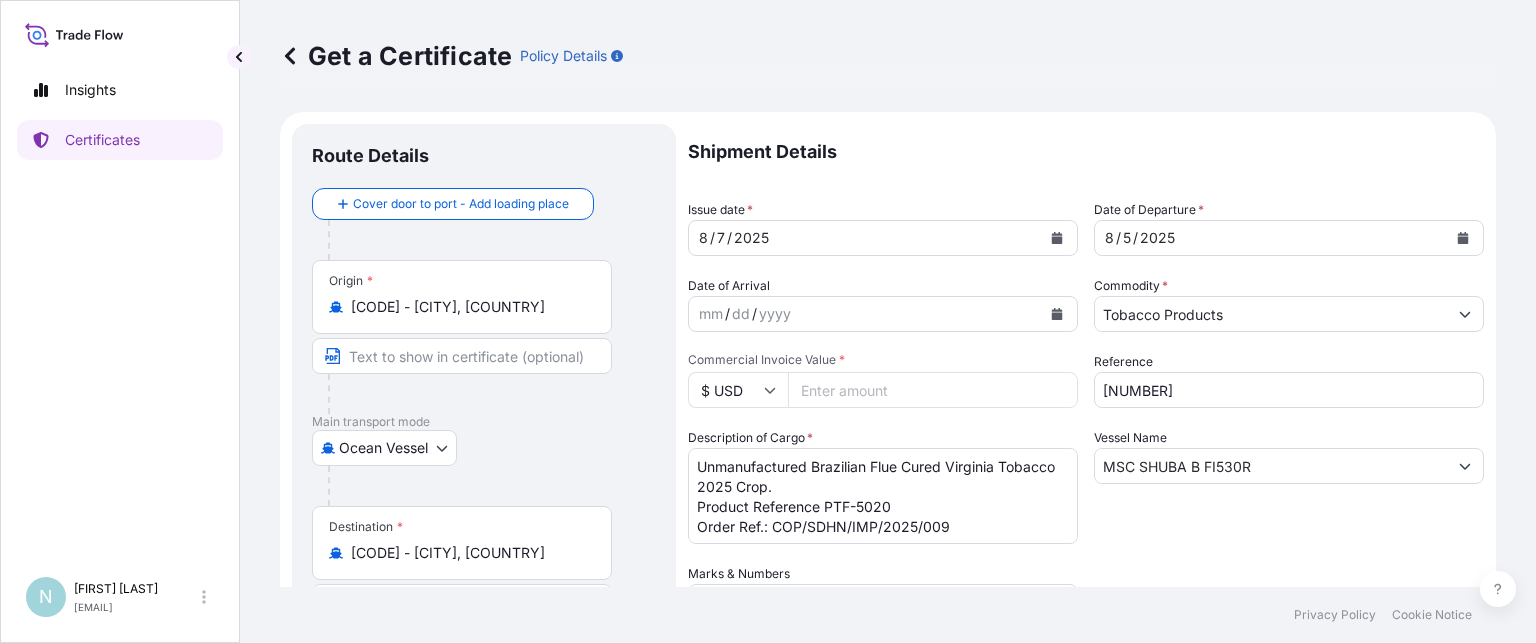 click on "[NUMBER]" at bounding box center (1289, 390) 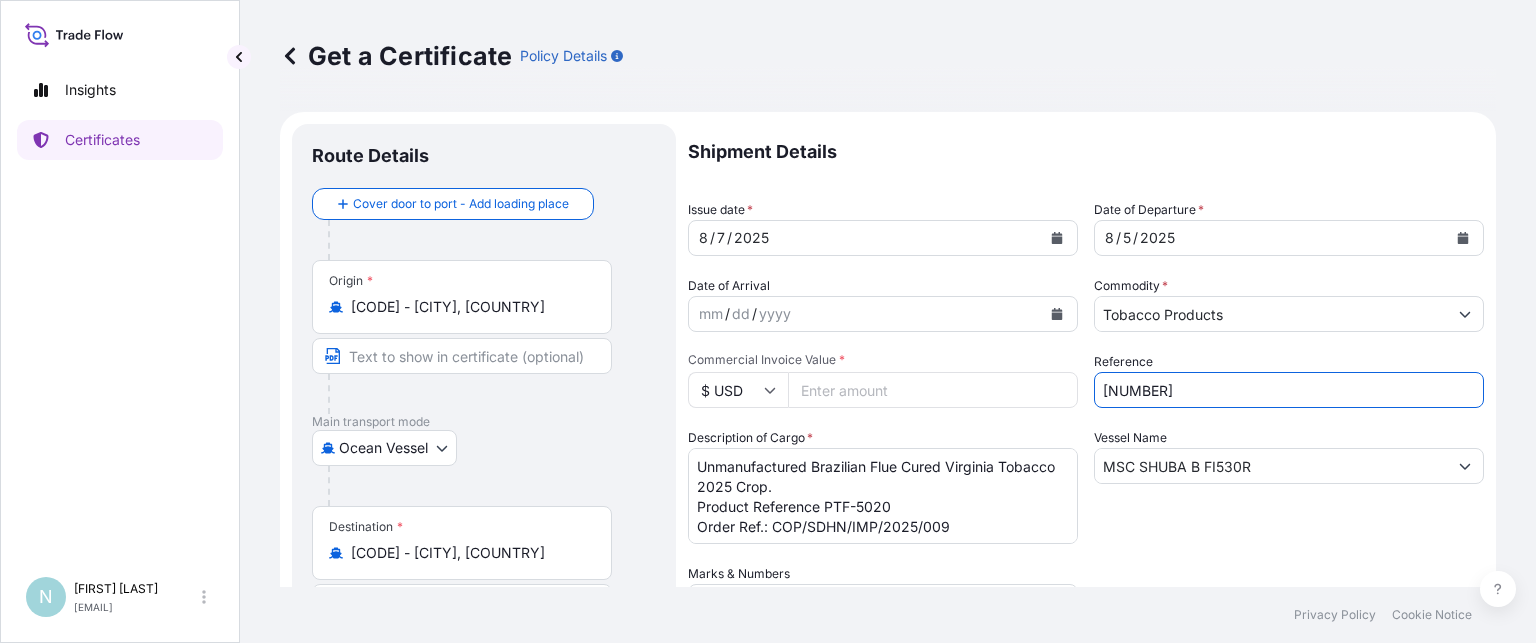 drag, startPoint x: 1149, startPoint y: 391, endPoint x: 1166, endPoint y: 399, distance: 18.788294 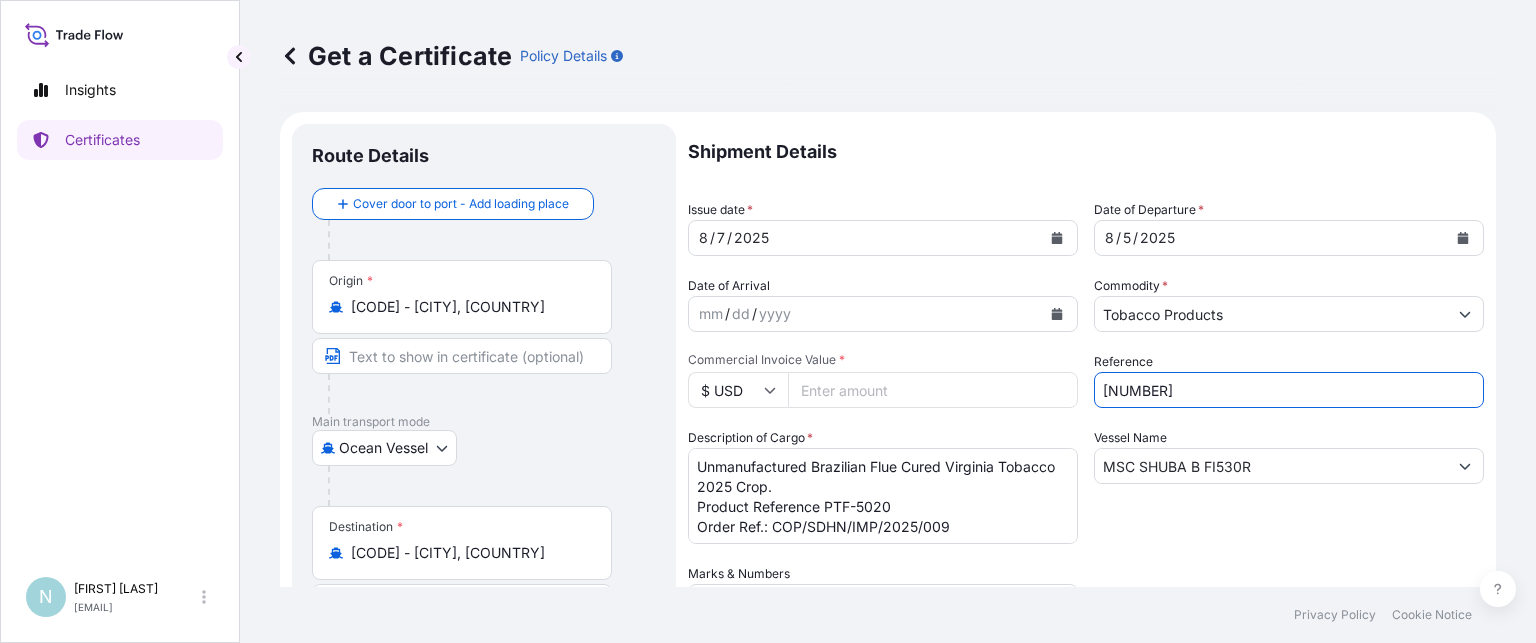 click on "[NUMBER]" at bounding box center [1289, 390] 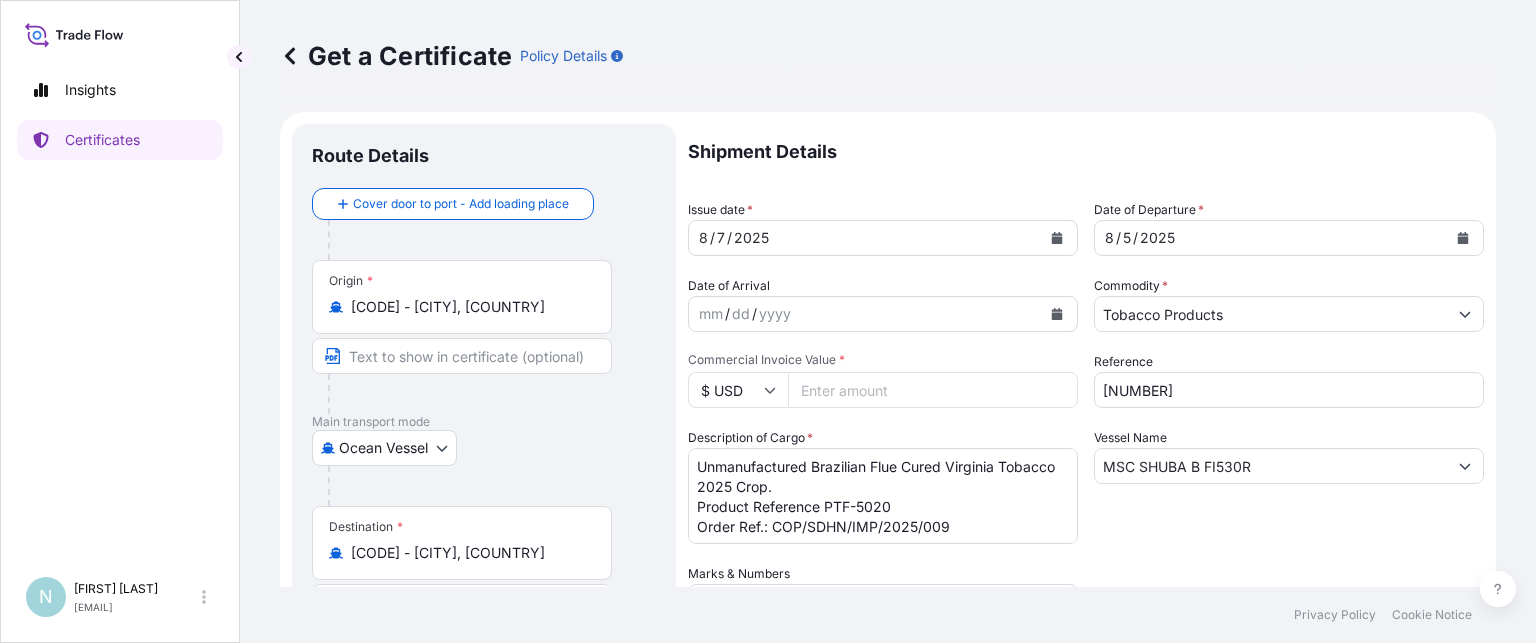 click on "Commercial Invoice Value    * $ USD [NUMBER]" at bounding box center [883, 380] 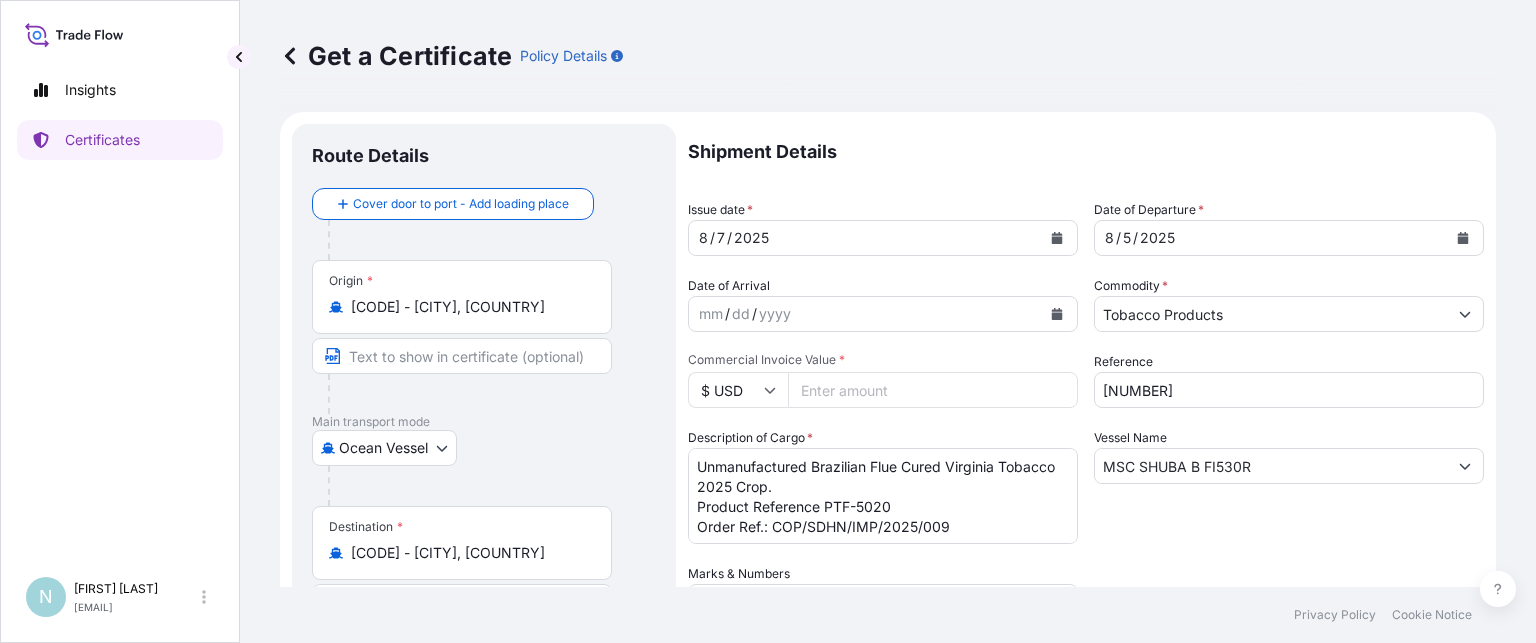 click on "[NUMBER]" at bounding box center (933, 390) 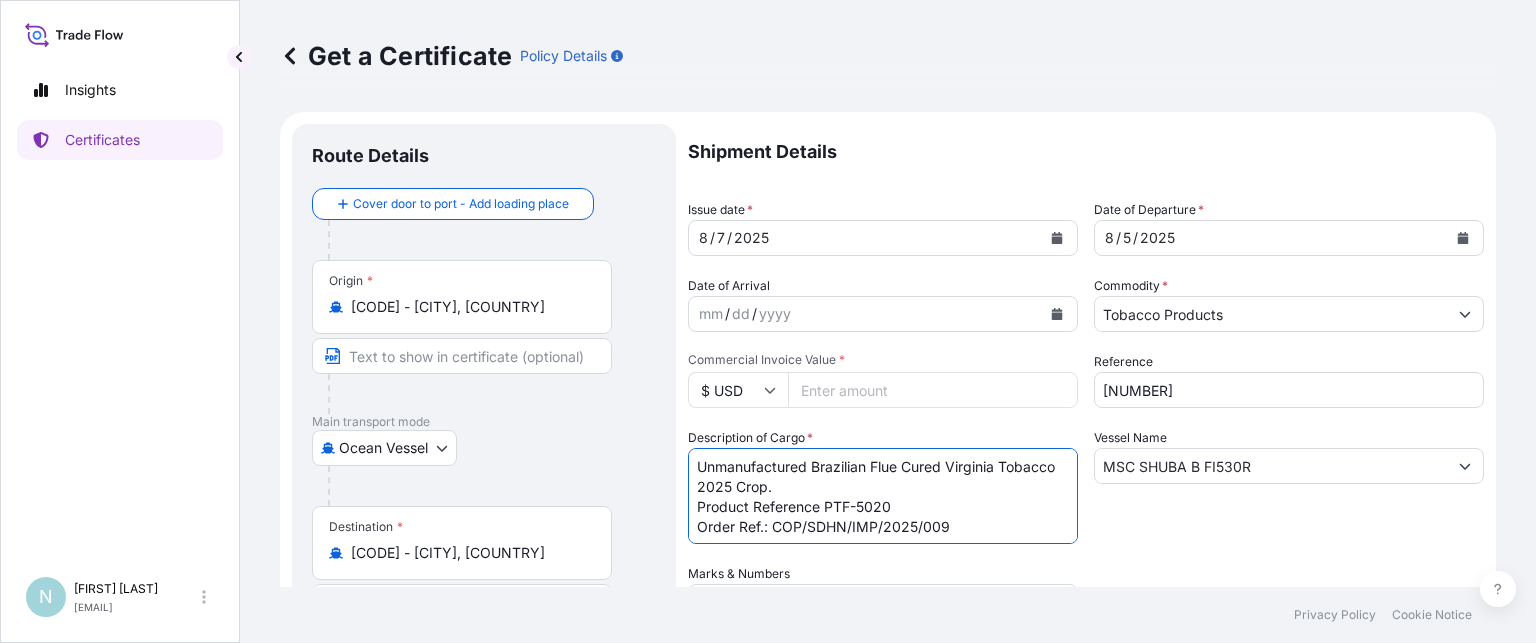 click on "Unmanufactured Brazilian Flue Cured Virginia Tobacco 2025 Crop.
Product Reference PTF-5020
Order Ref.: COP/SDHN/IMP/2025/009" at bounding box center [883, 496] 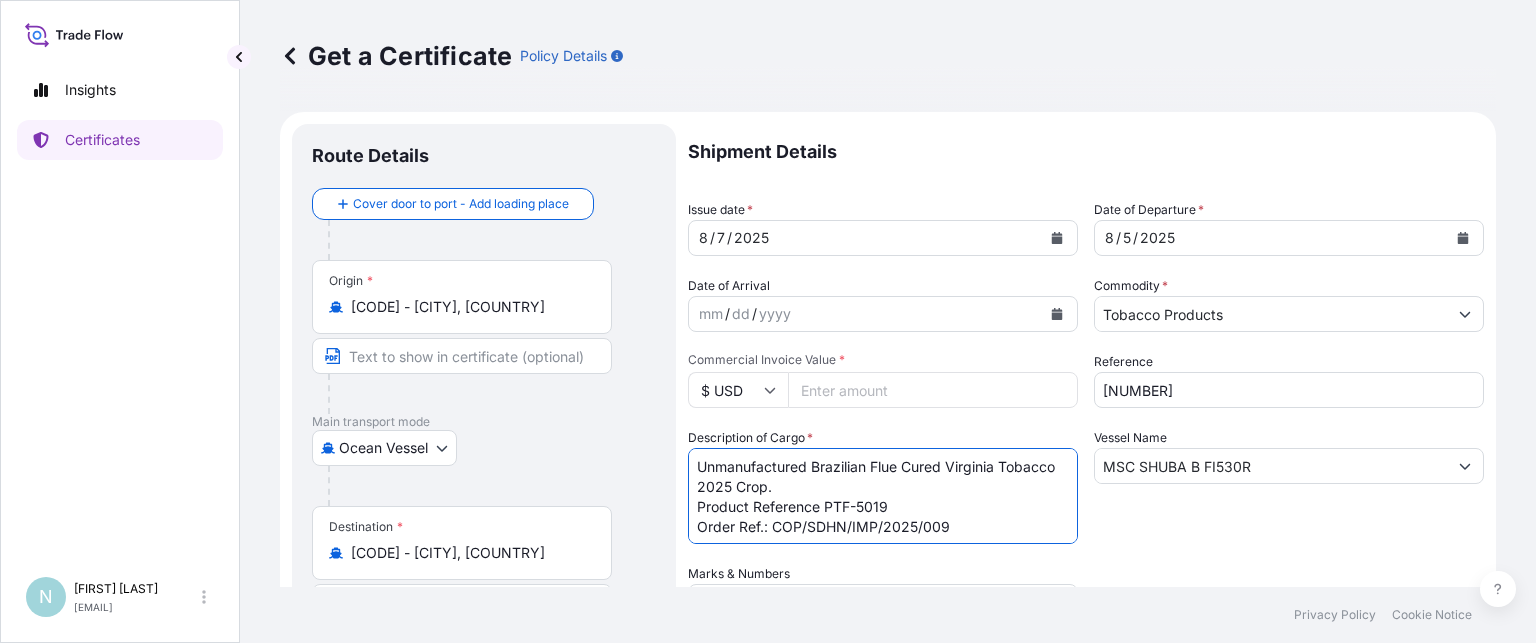 type on "Unmanufactured Brazilian Flue Cured Virginia Tobacco 2025 Crop.
Product Reference PTF-5019
Order Ref.: COP/SDHN/IMP/2025/009" 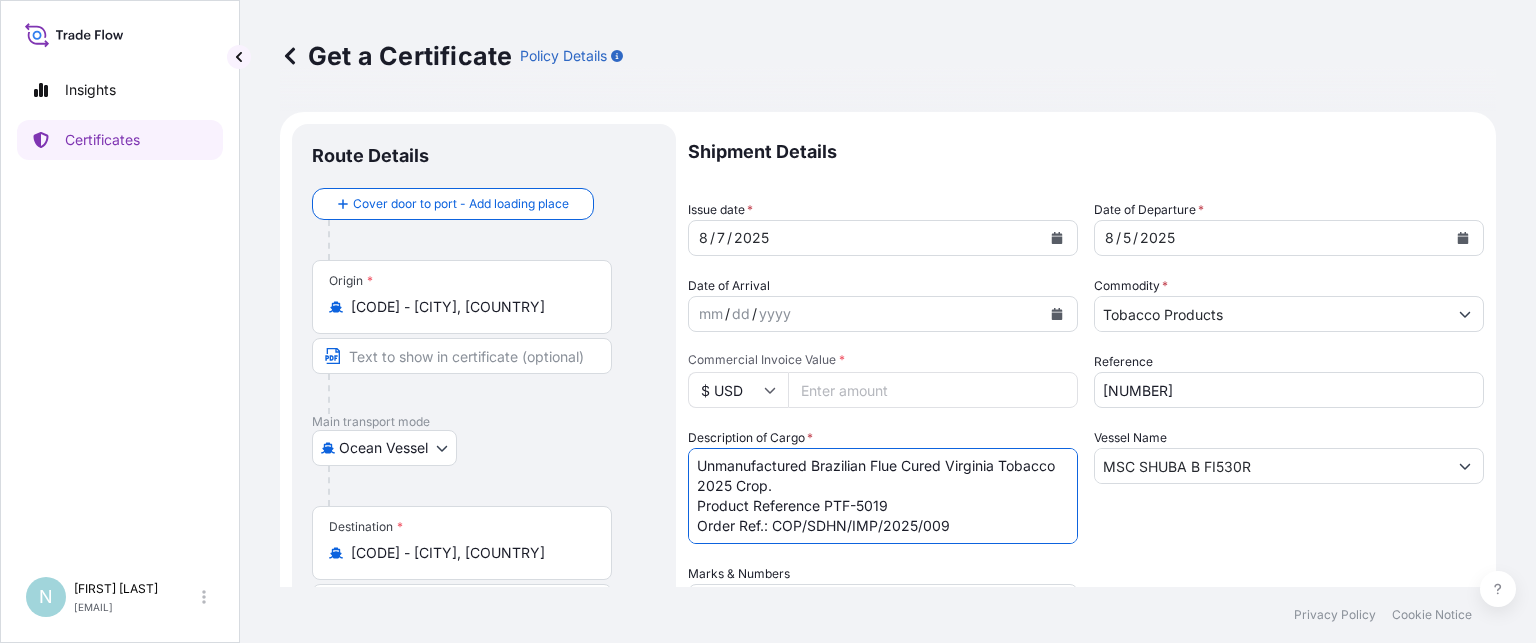 click on "Vessel Name MSC SHUBA B FI530R" at bounding box center (1289, 486) 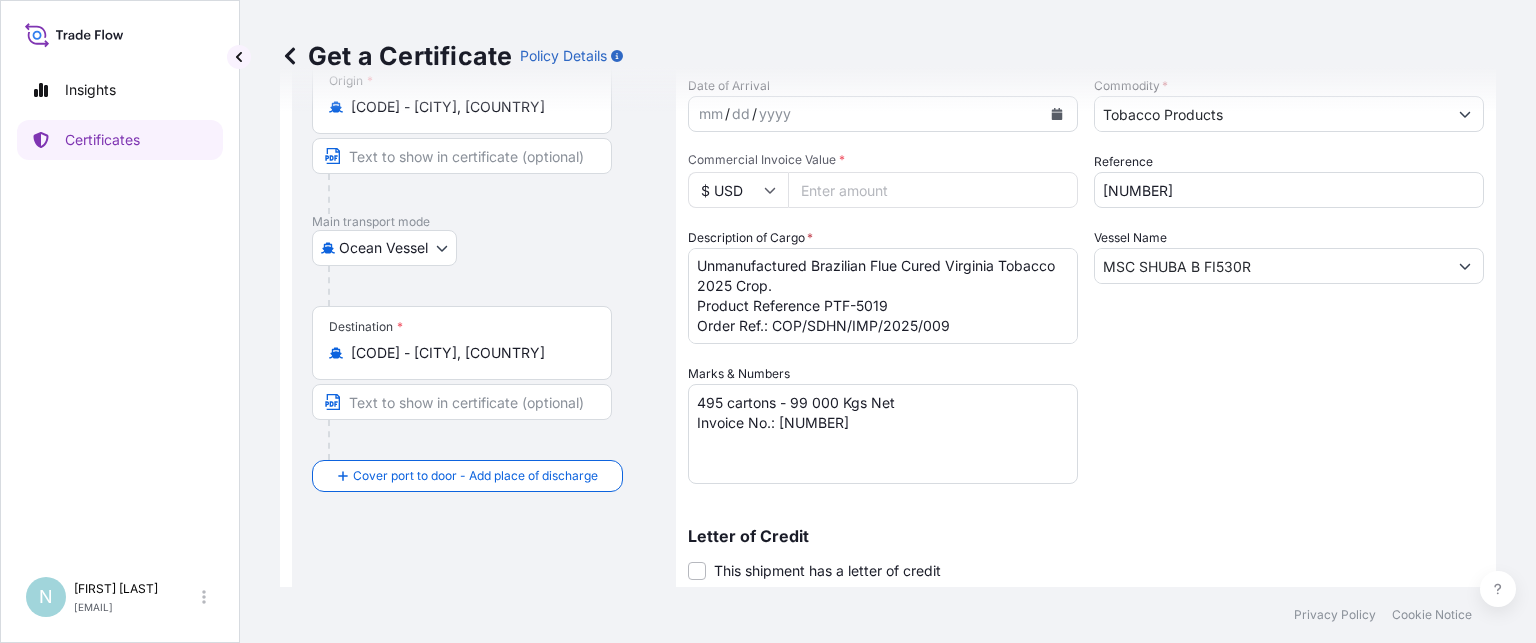 scroll, scrollTop: 300, scrollLeft: 0, axis: vertical 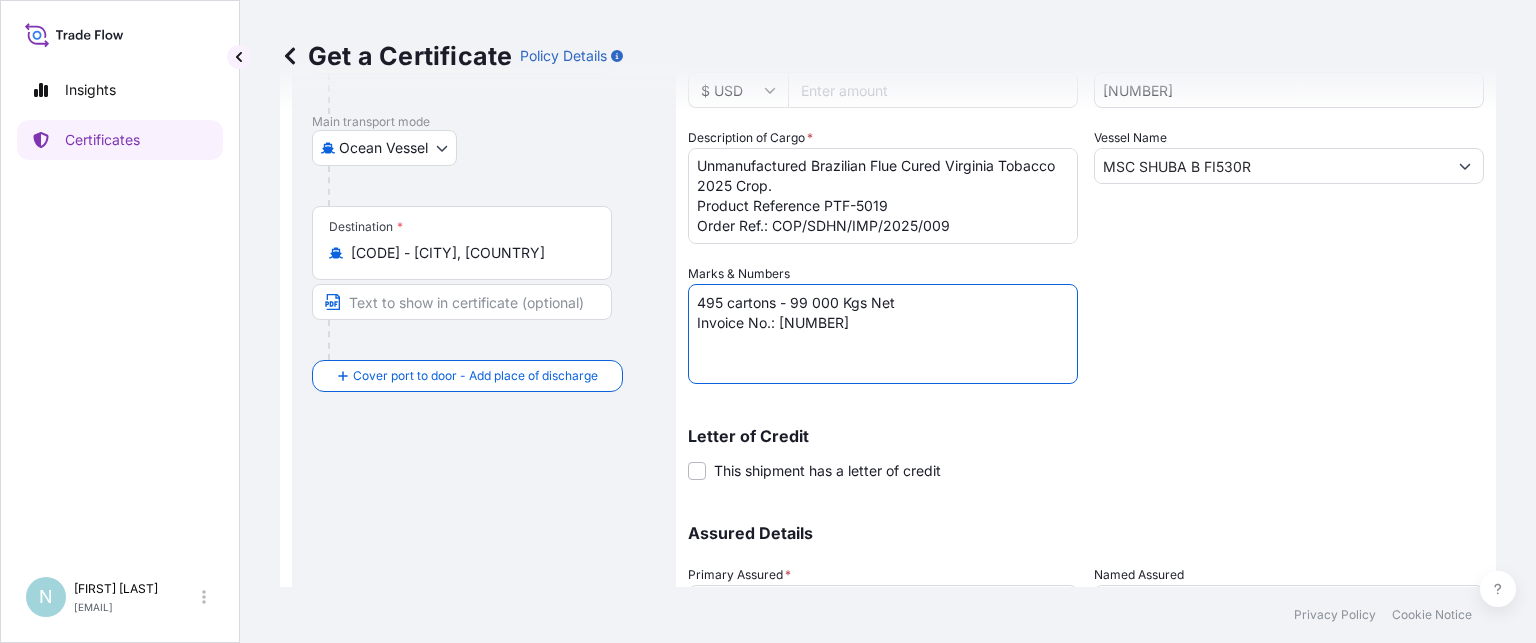click on "495 cartons - 99 000 Kgs Net
Invoice No.: [NUMBER]" at bounding box center (883, 334) 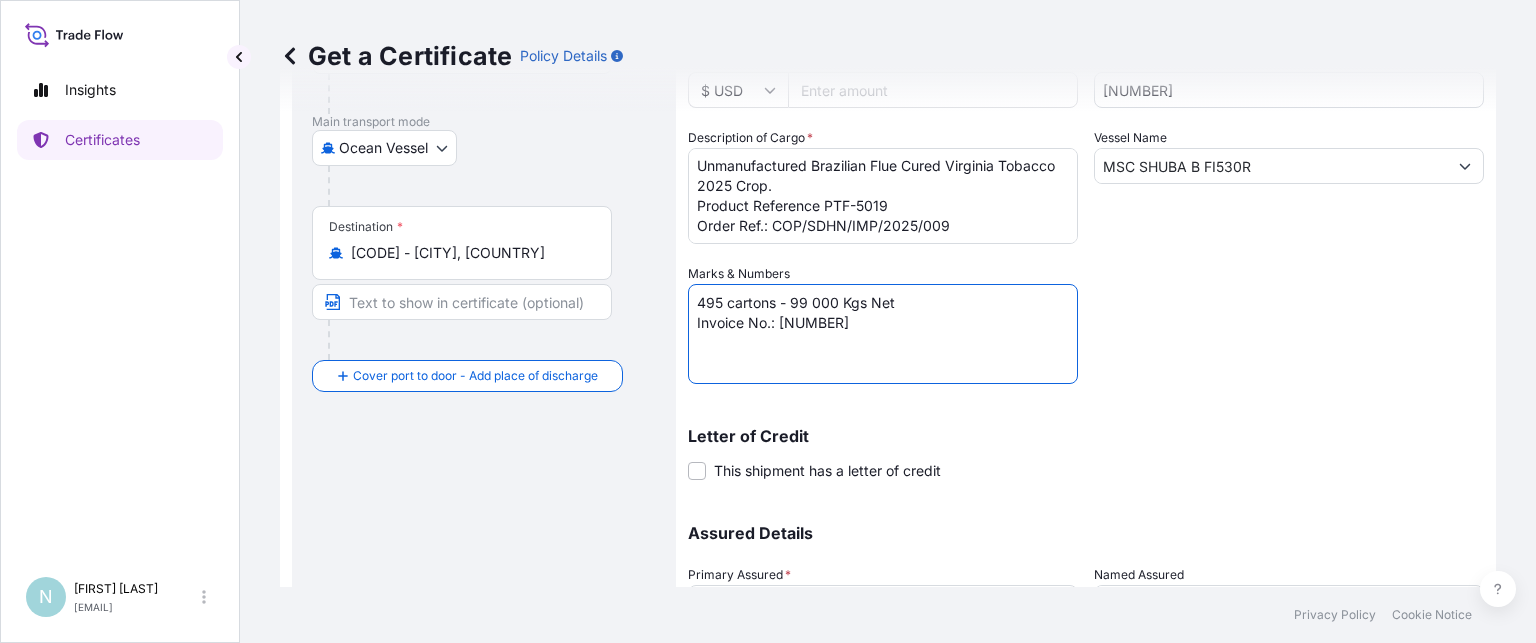 type on "495 cartons - 99 000 Kgs Net
Invoice No.: [NUMBER]" 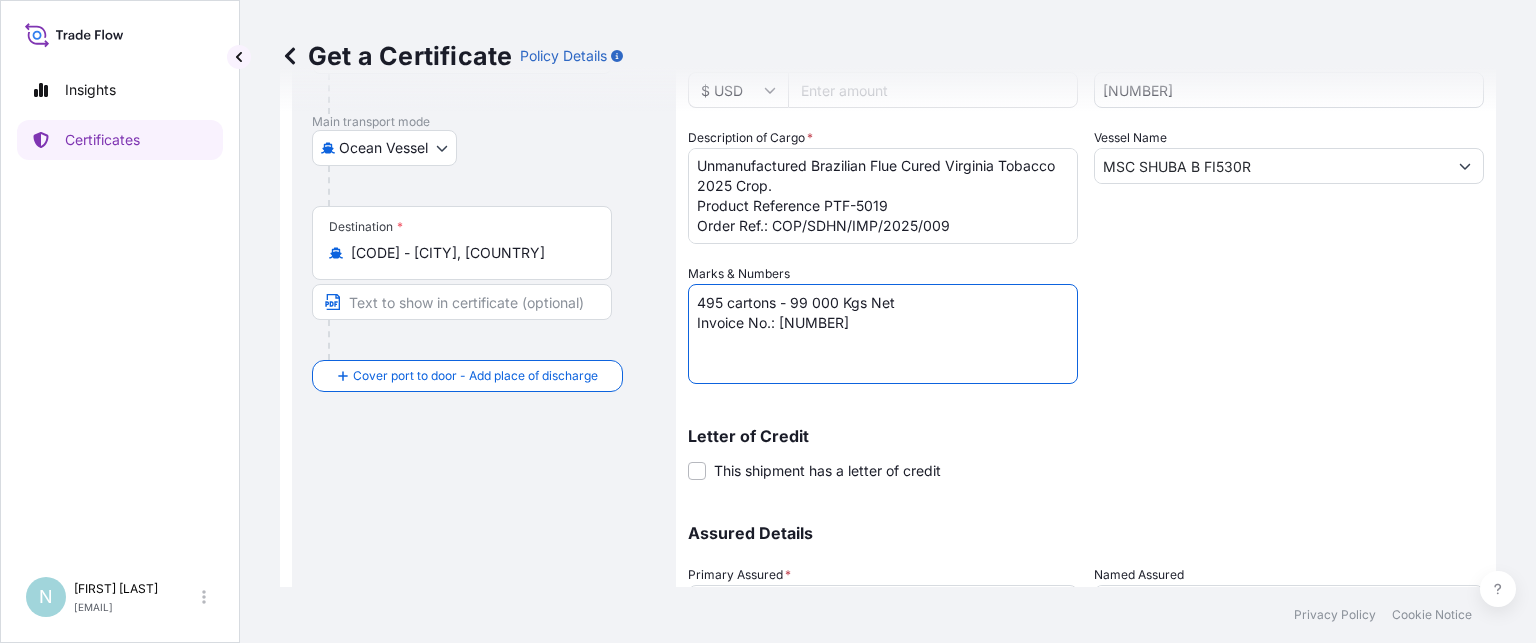 click on "Letter of Credit This shipment has a letter of credit Letter of credit * Letter of credit may not exceed 12000 characters" at bounding box center (1086, 442) 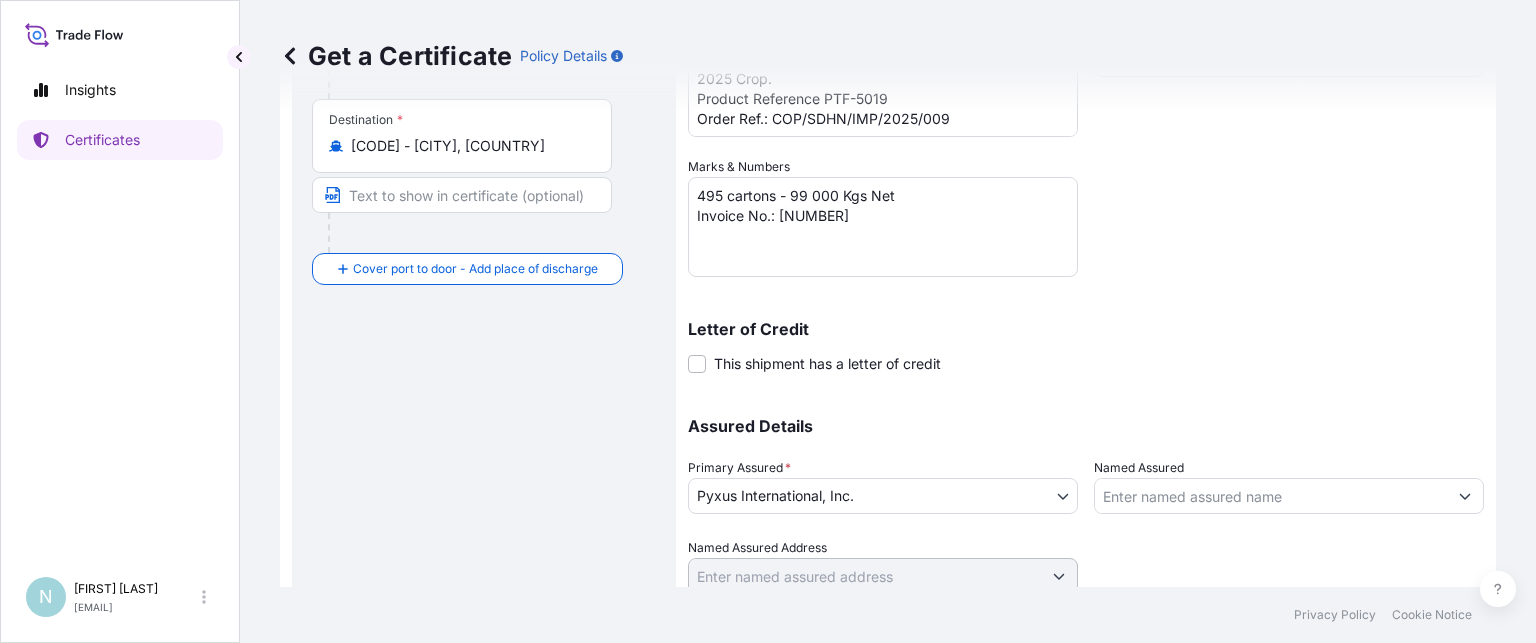 scroll, scrollTop: 480, scrollLeft: 0, axis: vertical 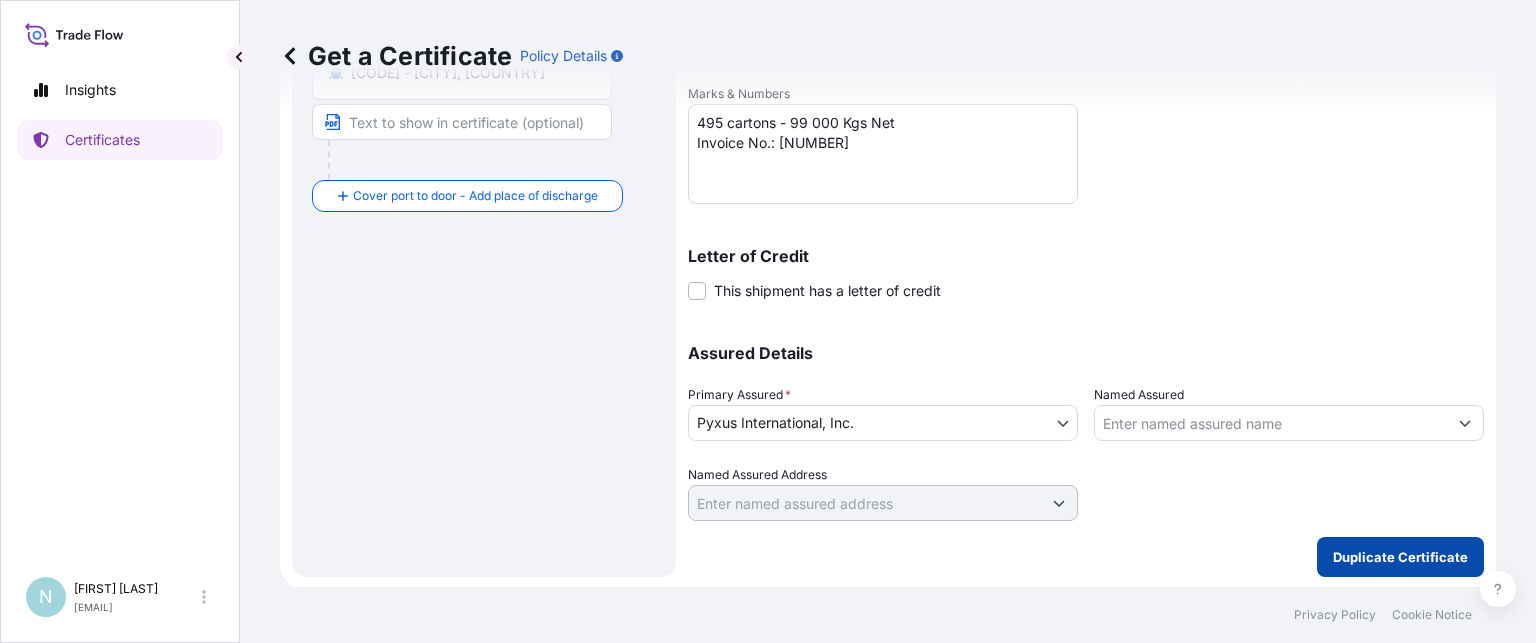 click on "Duplicate Certificate" at bounding box center [1400, 557] 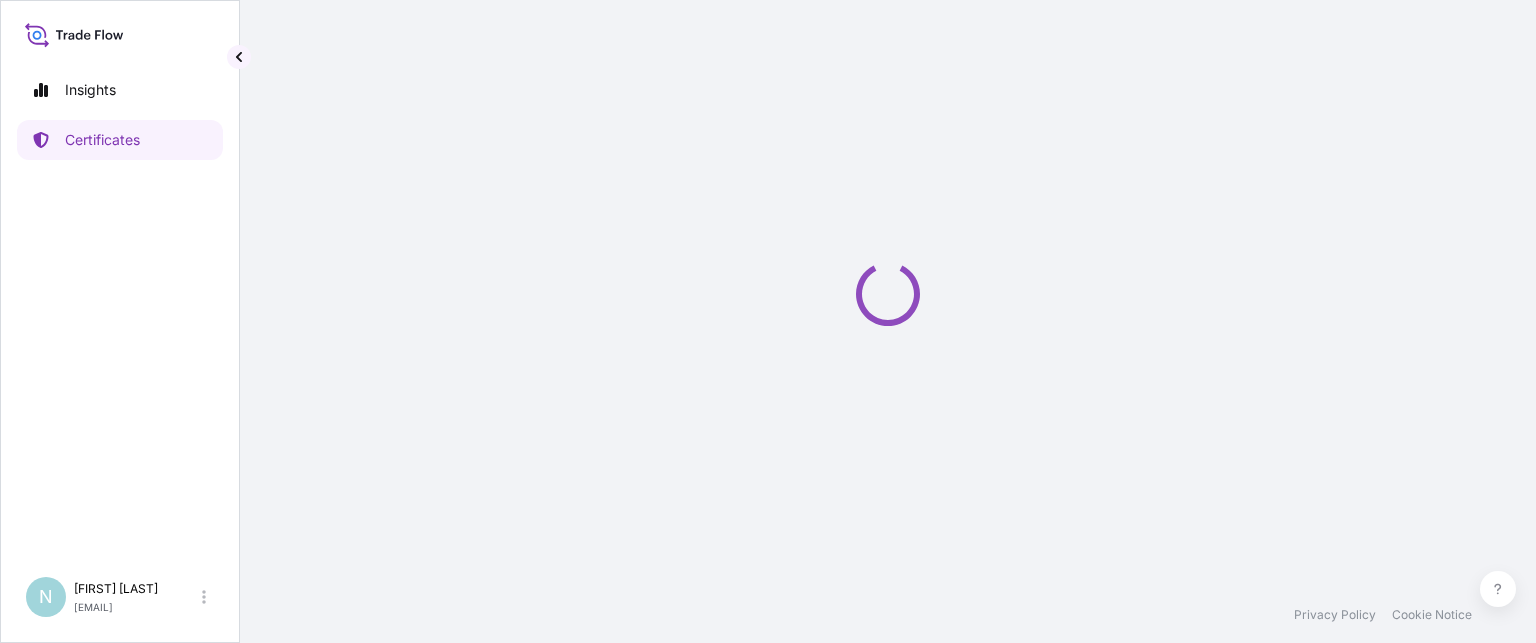 scroll, scrollTop: 0, scrollLeft: 0, axis: both 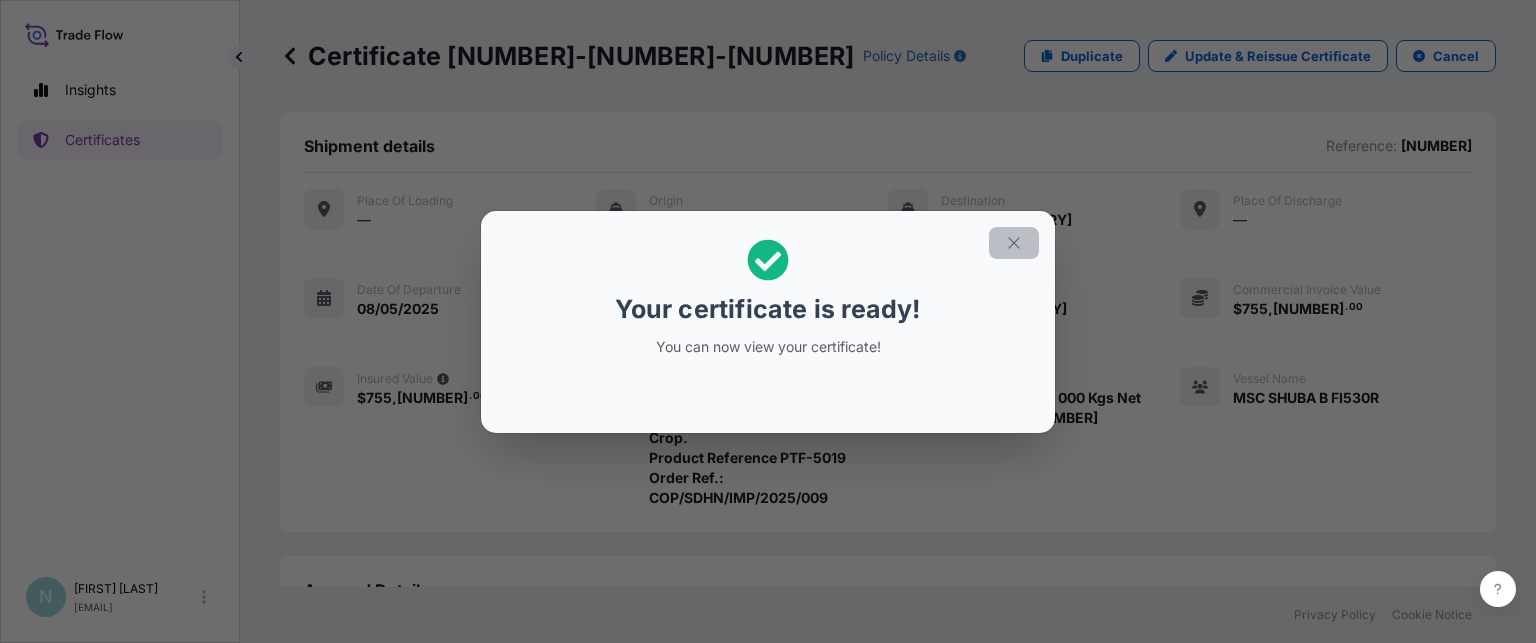 click at bounding box center (1014, 243) 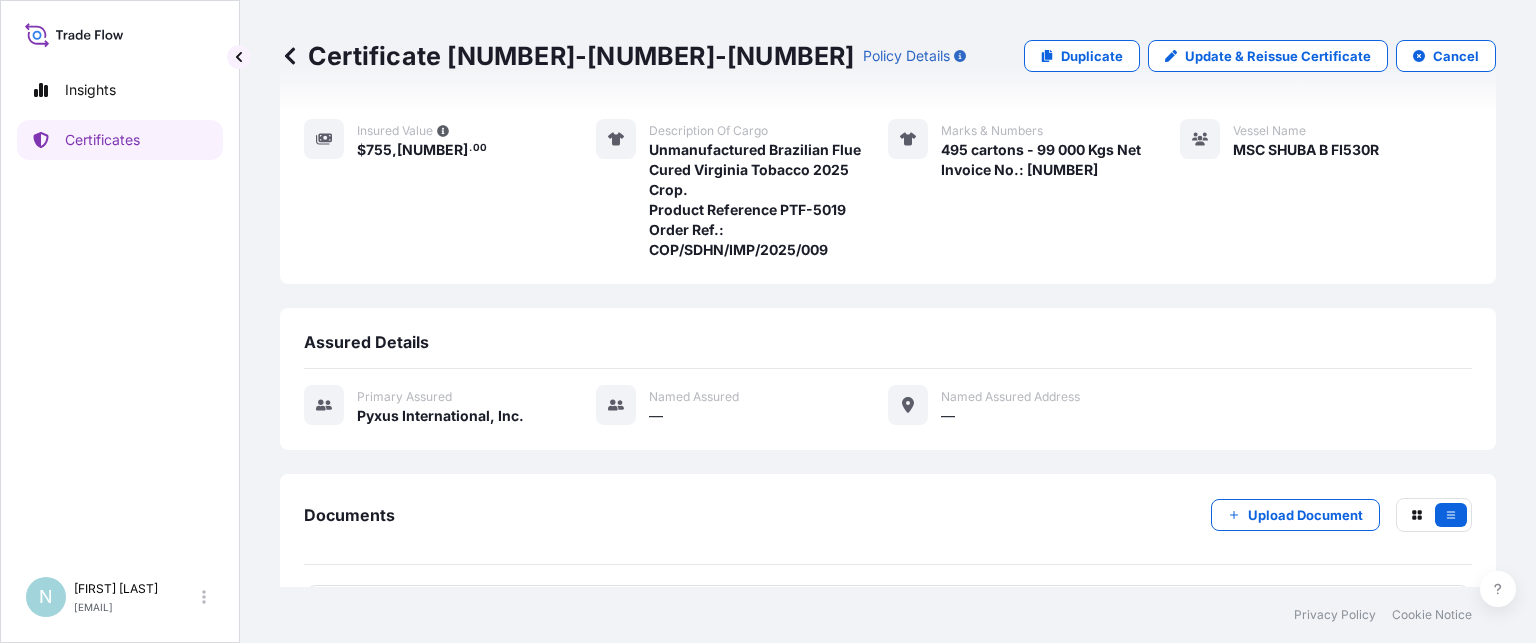 scroll, scrollTop: 316, scrollLeft: 0, axis: vertical 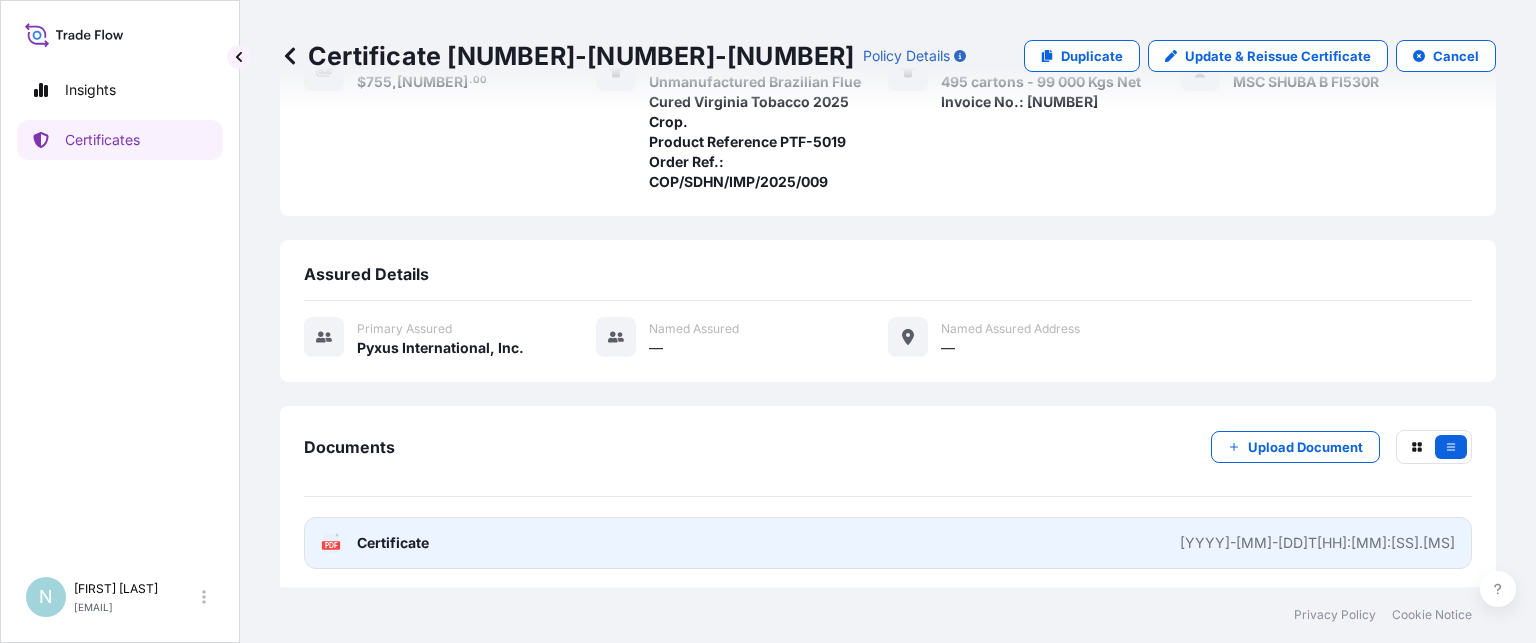 click on "[YYYY]-[MM]-[DD]T[HH]:[MM]:[SS].[MS]" at bounding box center (1317, 543) 